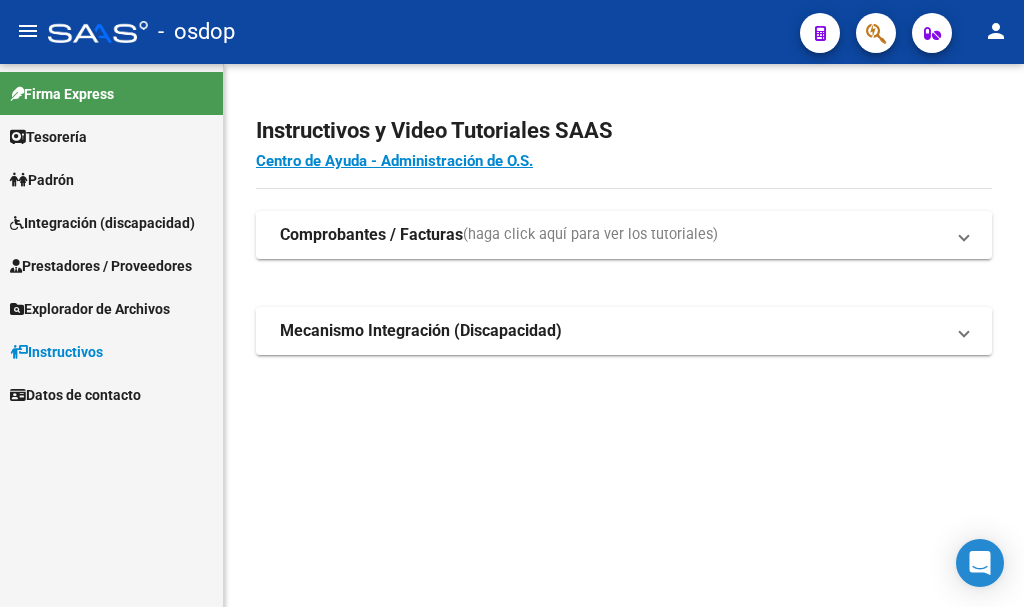 scroll, scrollTop: 0, scrollLeft: 0, axis: both 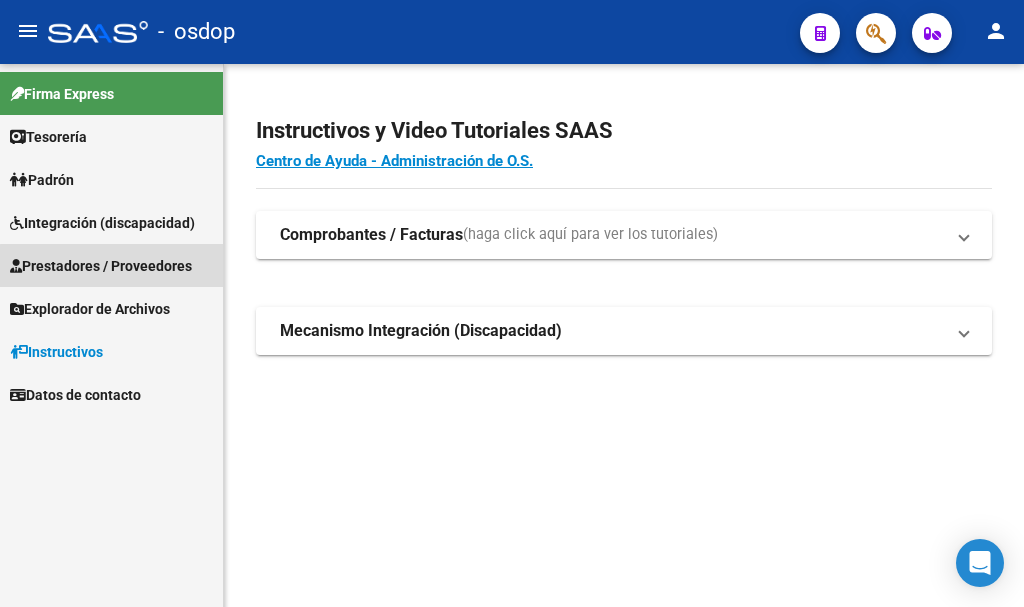click on "Prestadores / Proveedores" at bounding box center [101, 266] 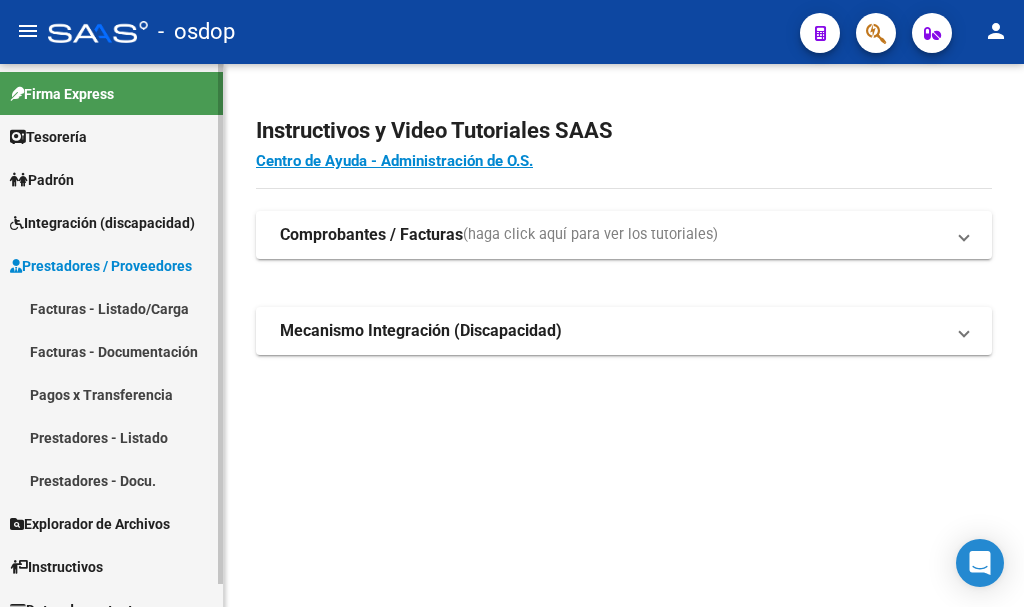 click on "Facturas - Listado/Carga" at bounding box center [111, 308] 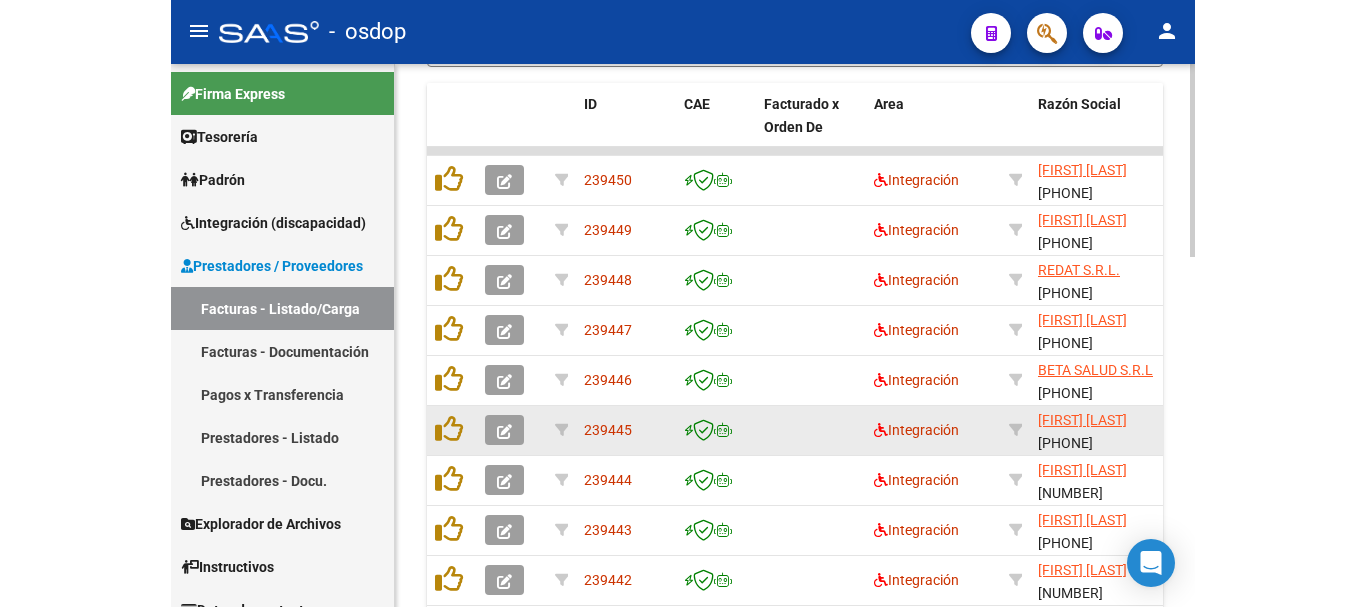 scroll, scrollTop: 986, scrollLeft: 0, axis: vertical 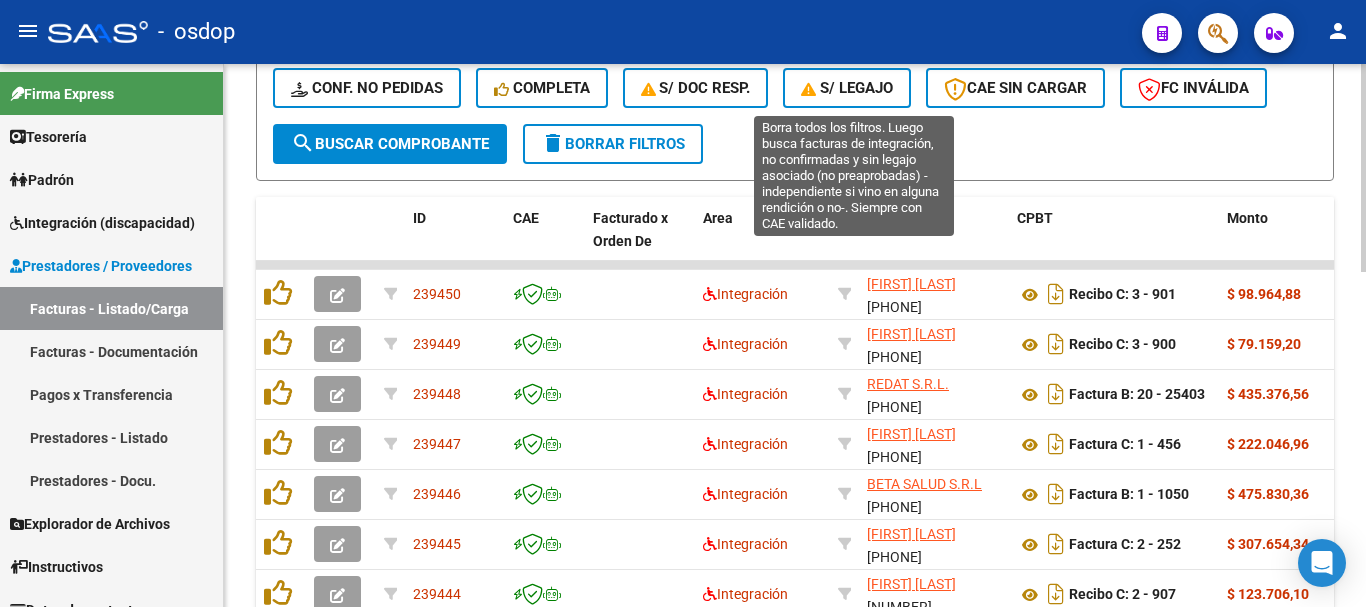 click on "S/ legajo" 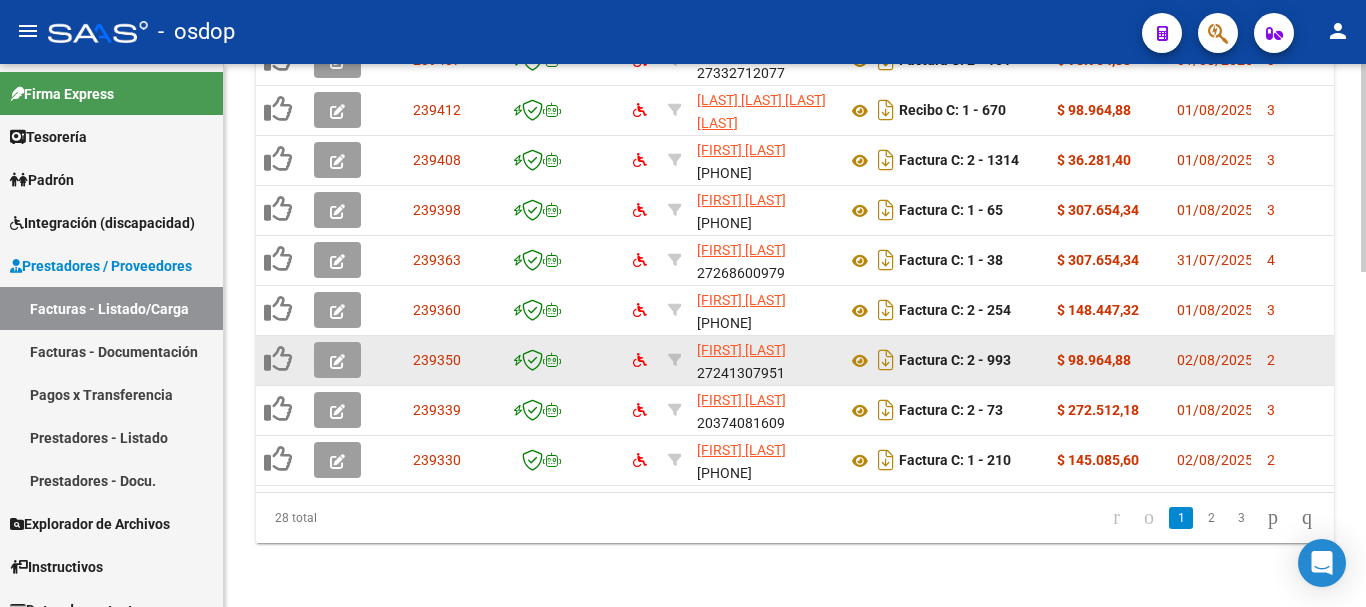 scroll, scrollTop: 777, scrollLeft: 0, axis: vertical 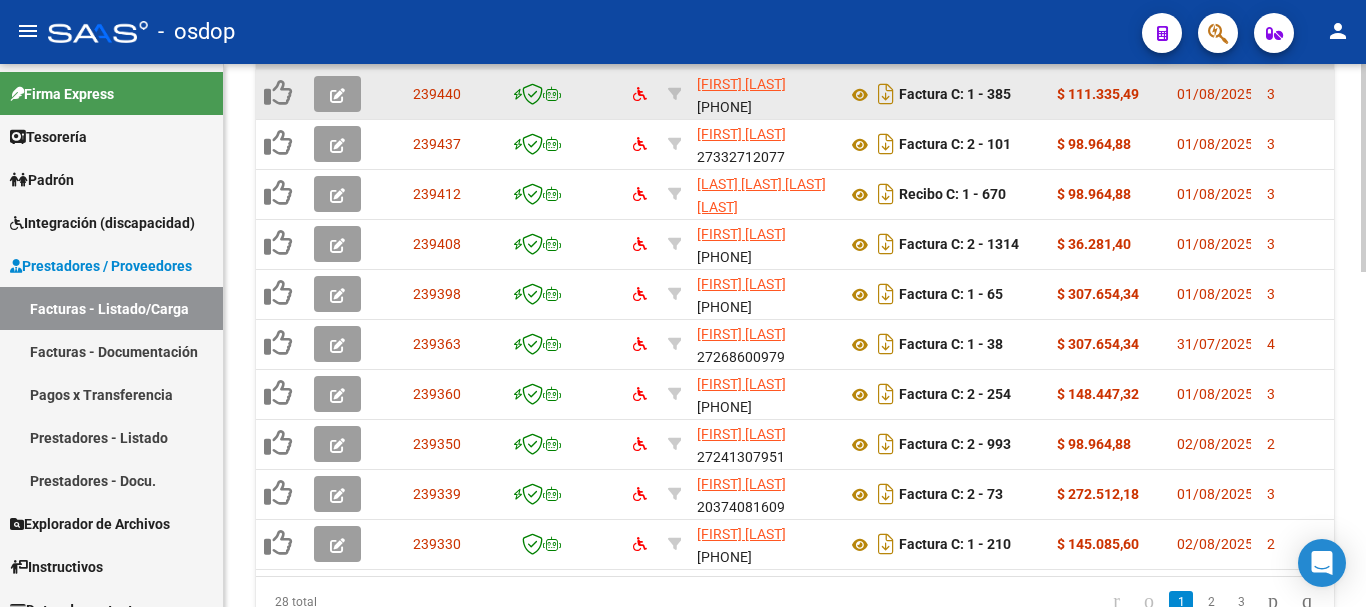 click 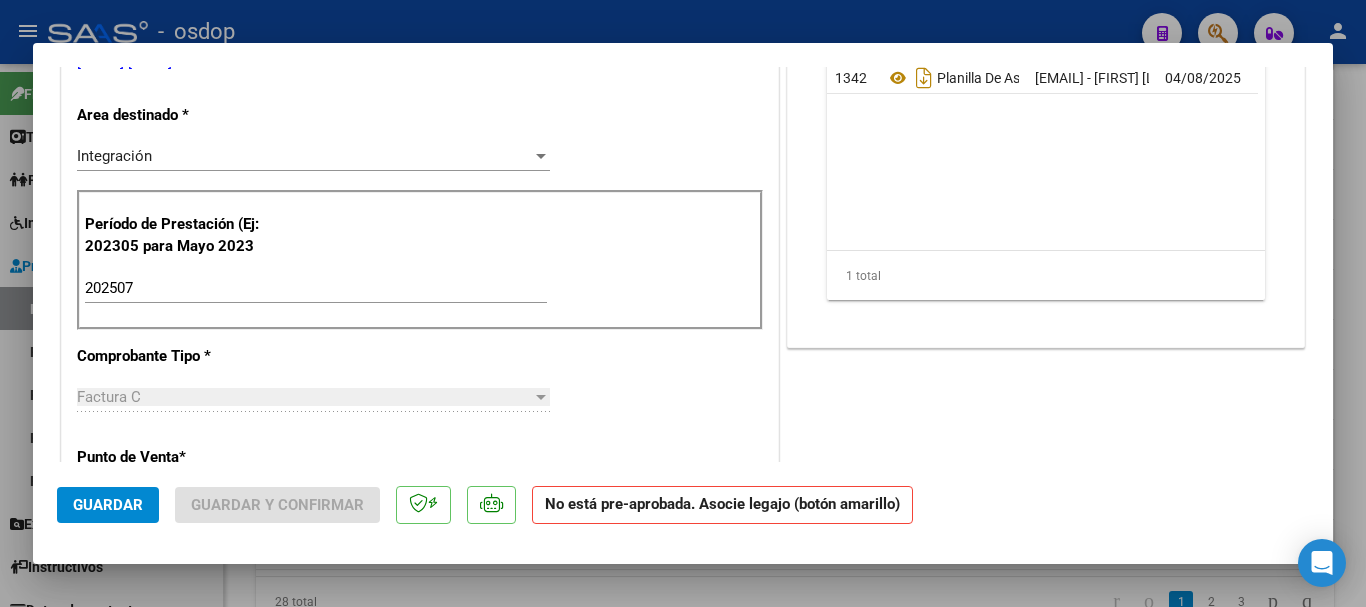 scroll, scrollTop: 0, scrollLeft: 0, axis: both 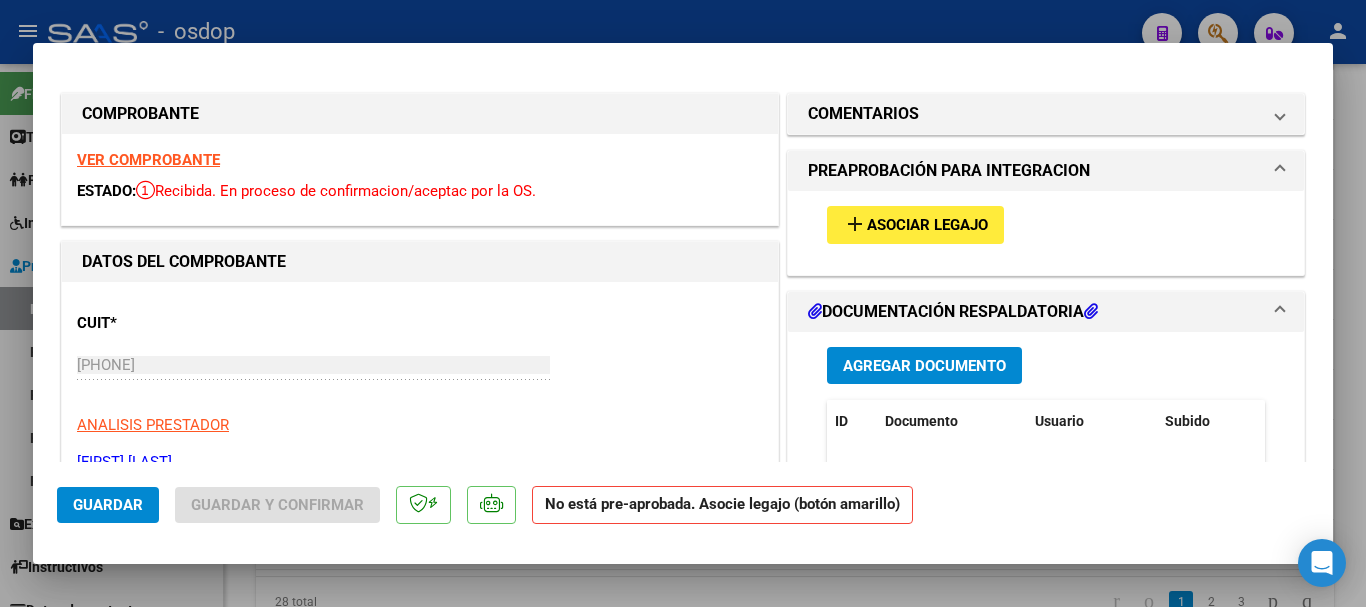 click on "Asociar Legajo" at bounding box center [927, 226] 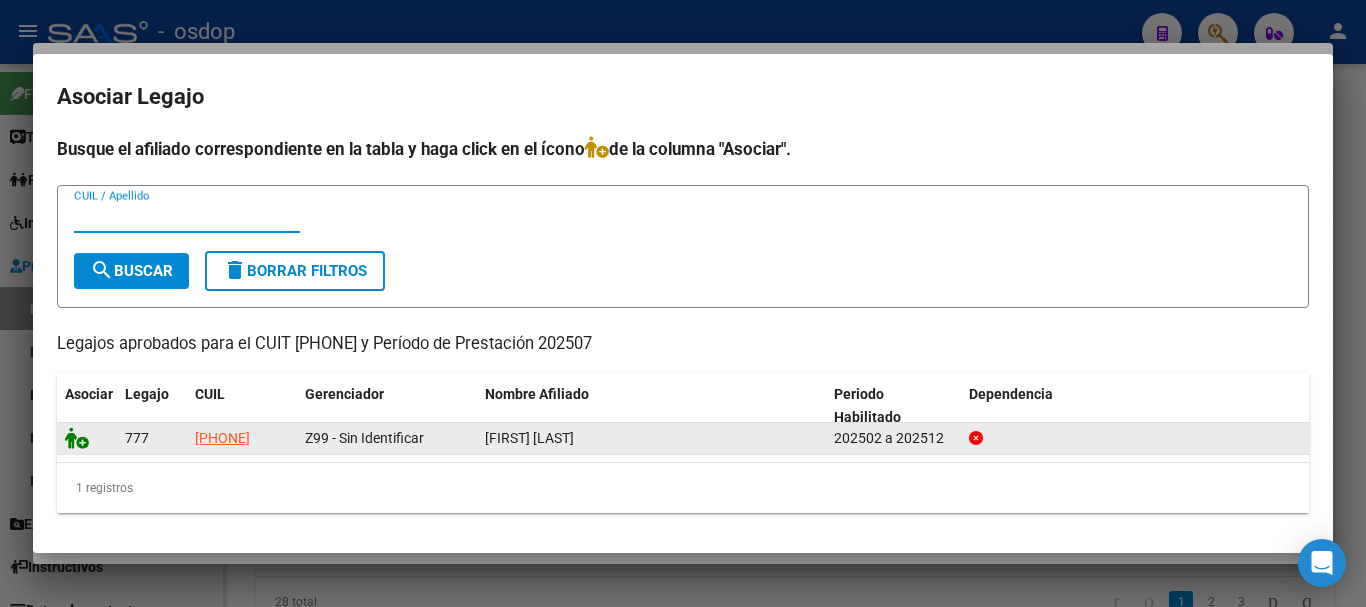 click 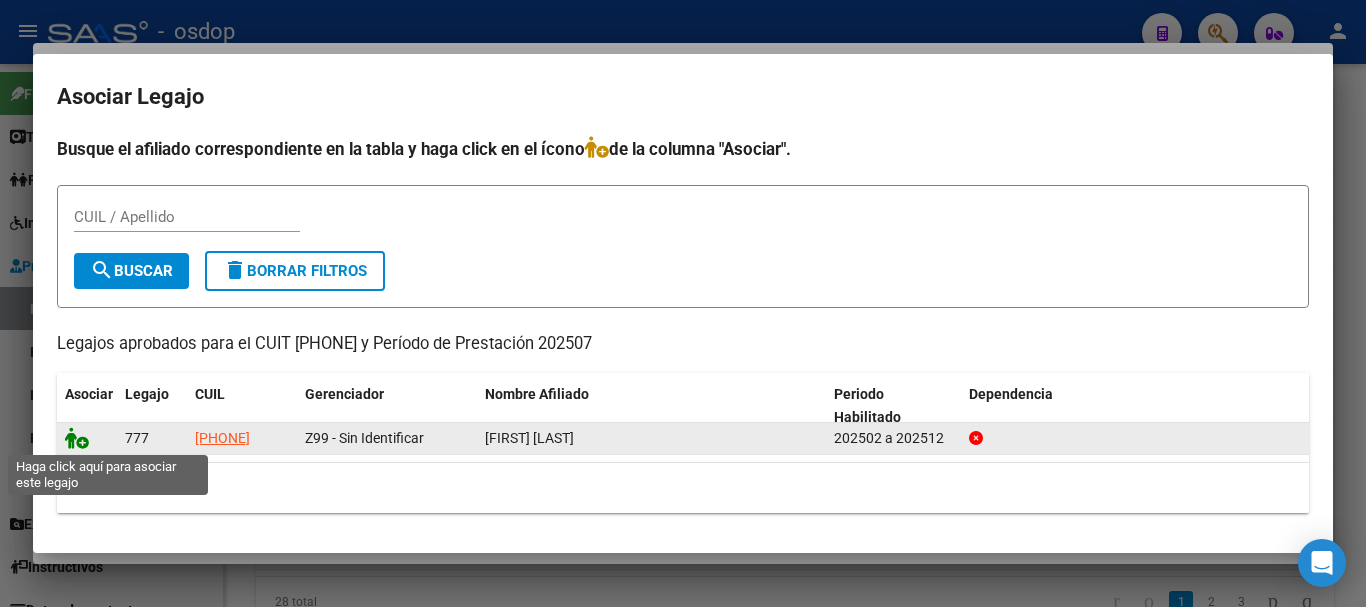 click 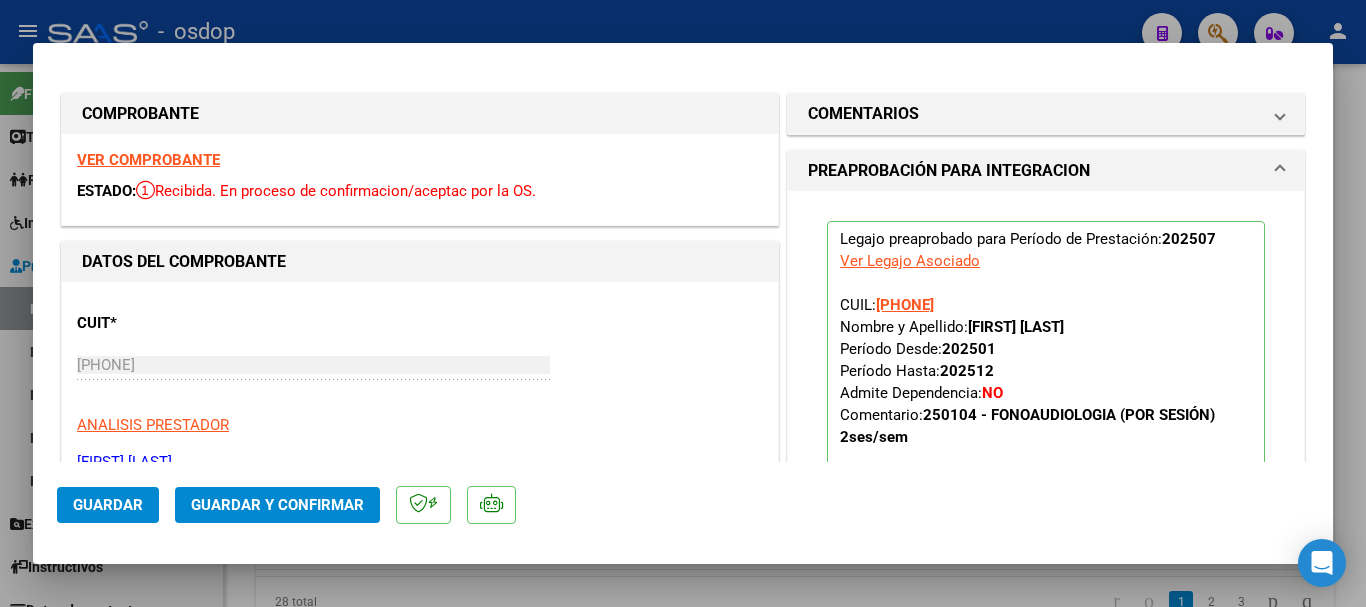 click on "Guardar" 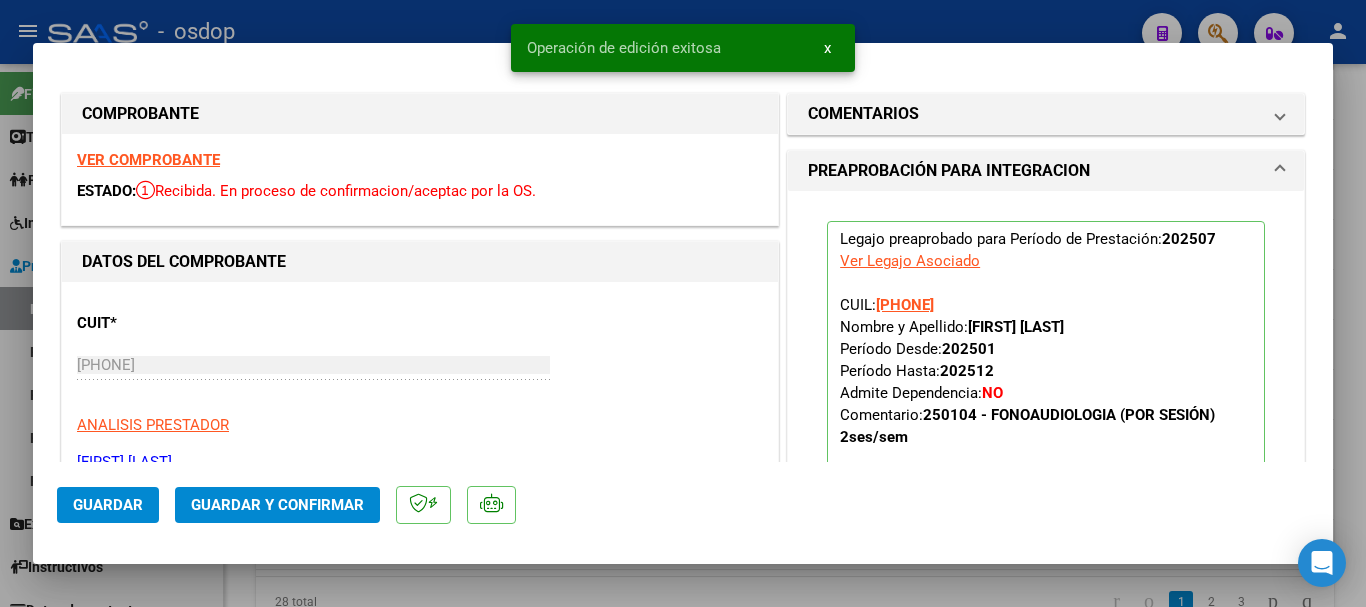 click at bounding box center [683, 303] 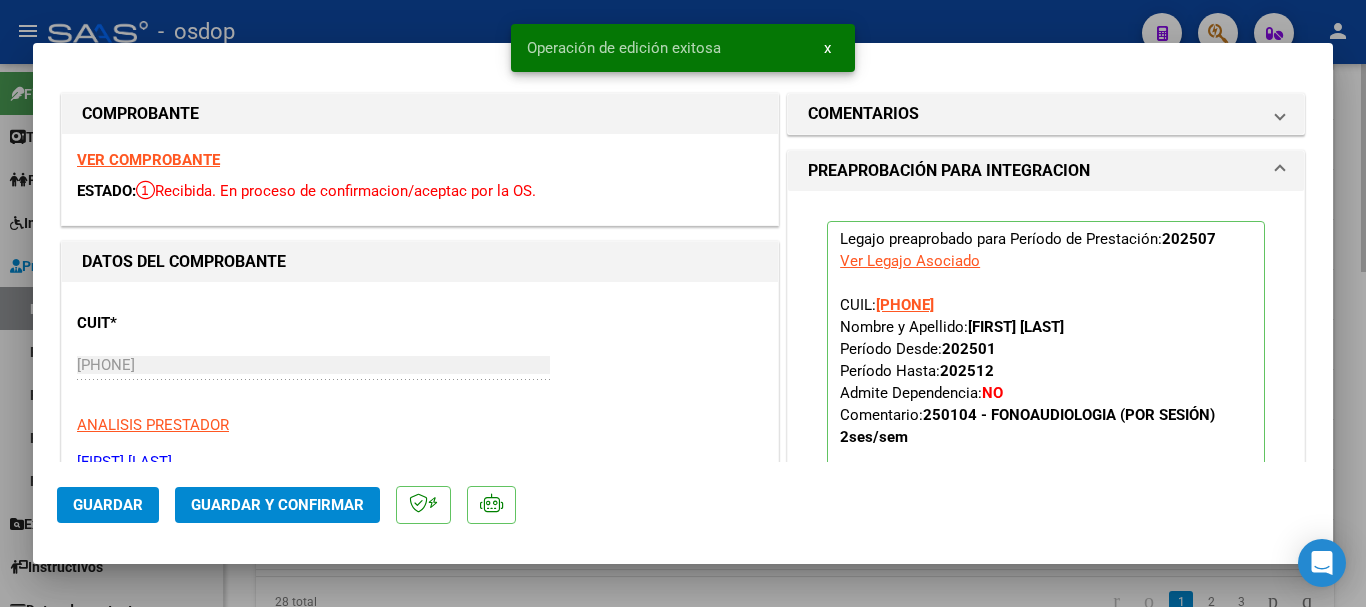 type 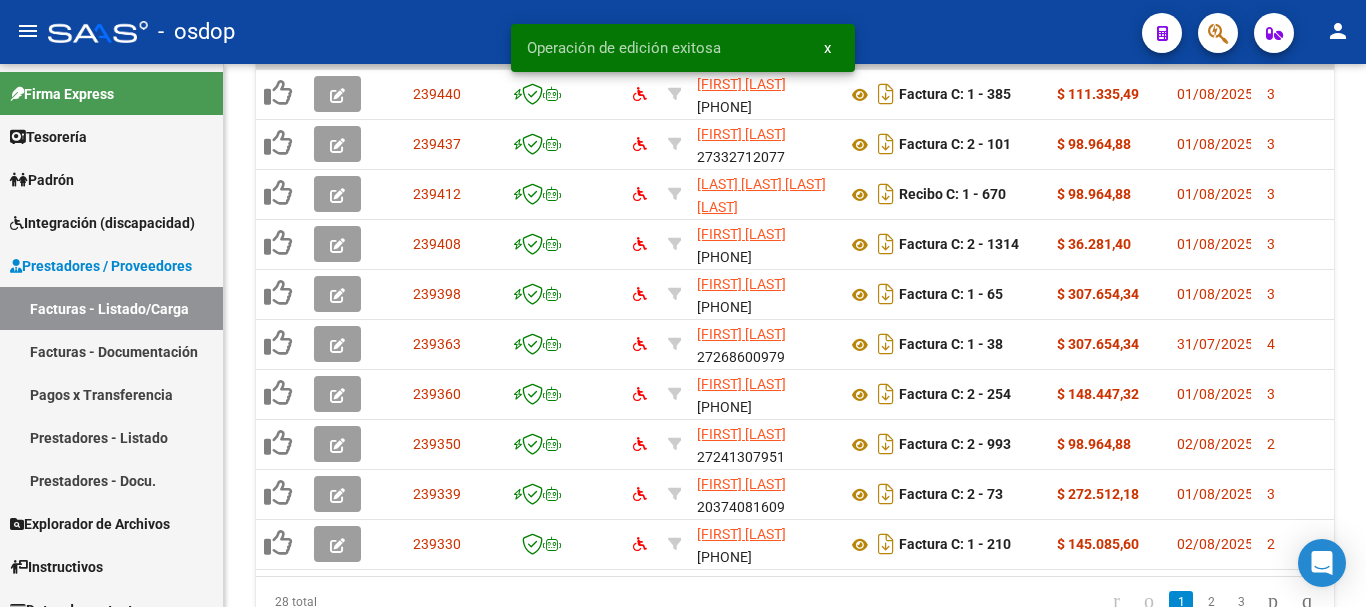 scroll, scrollTop: 777, scrollLeft: 0, axis: vertical 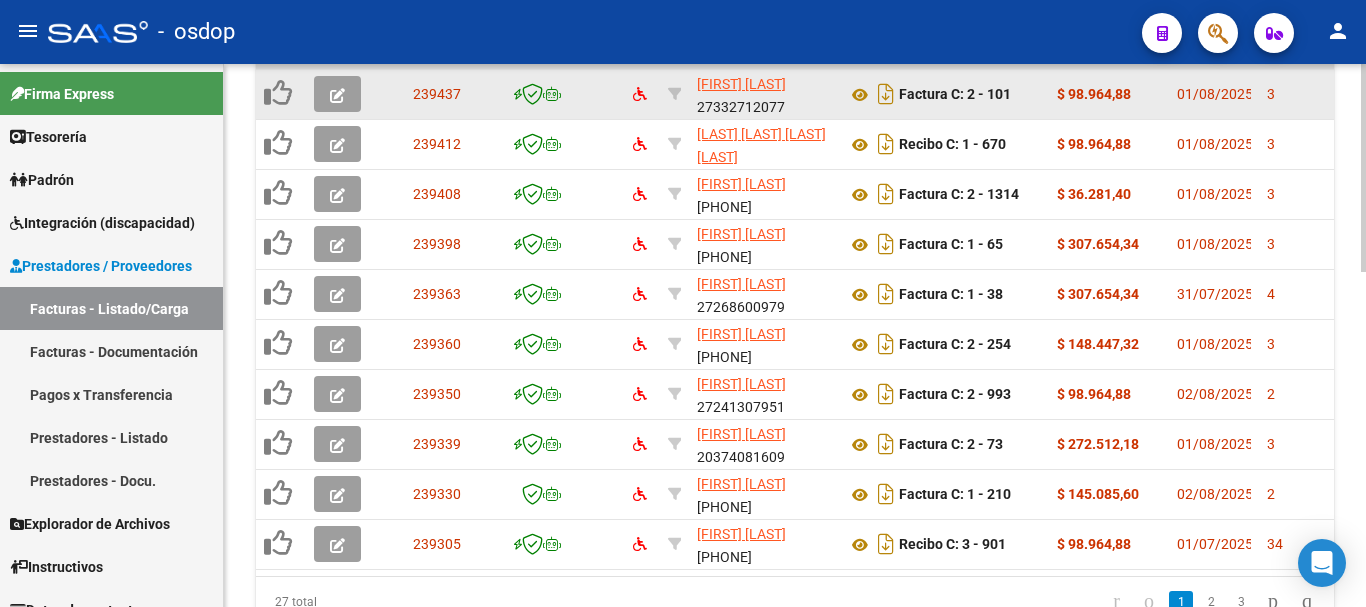 click 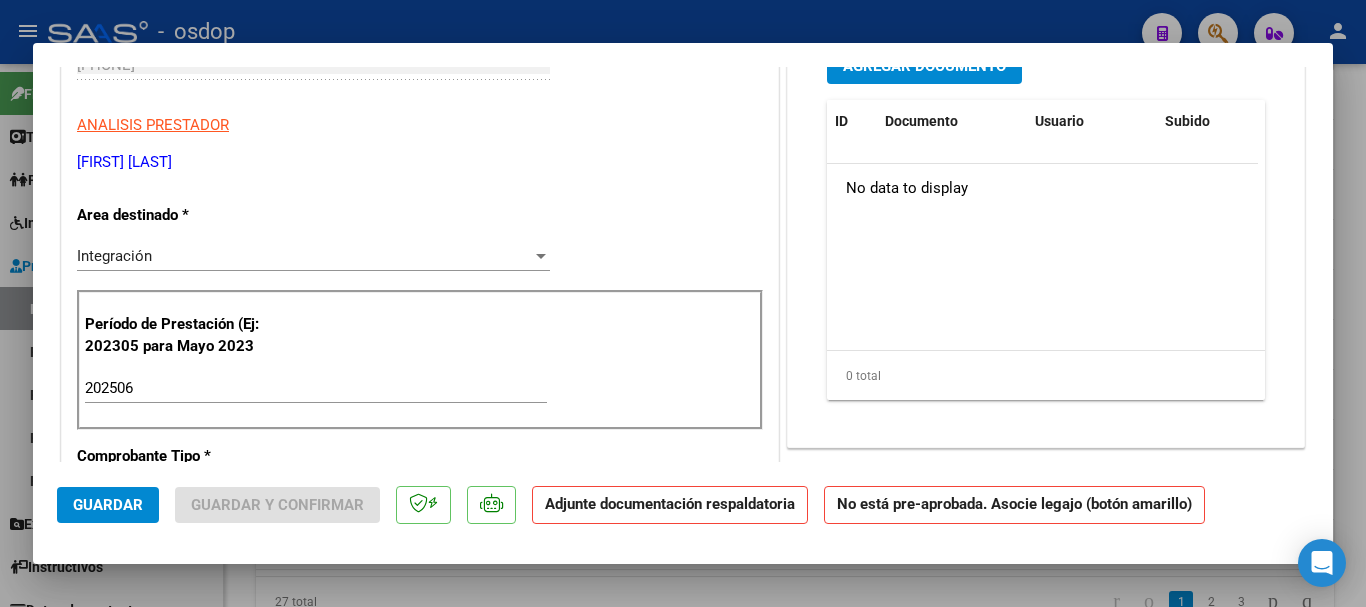 scroll, scrollTop: 400, scrollLeft: 0, axis: vertical 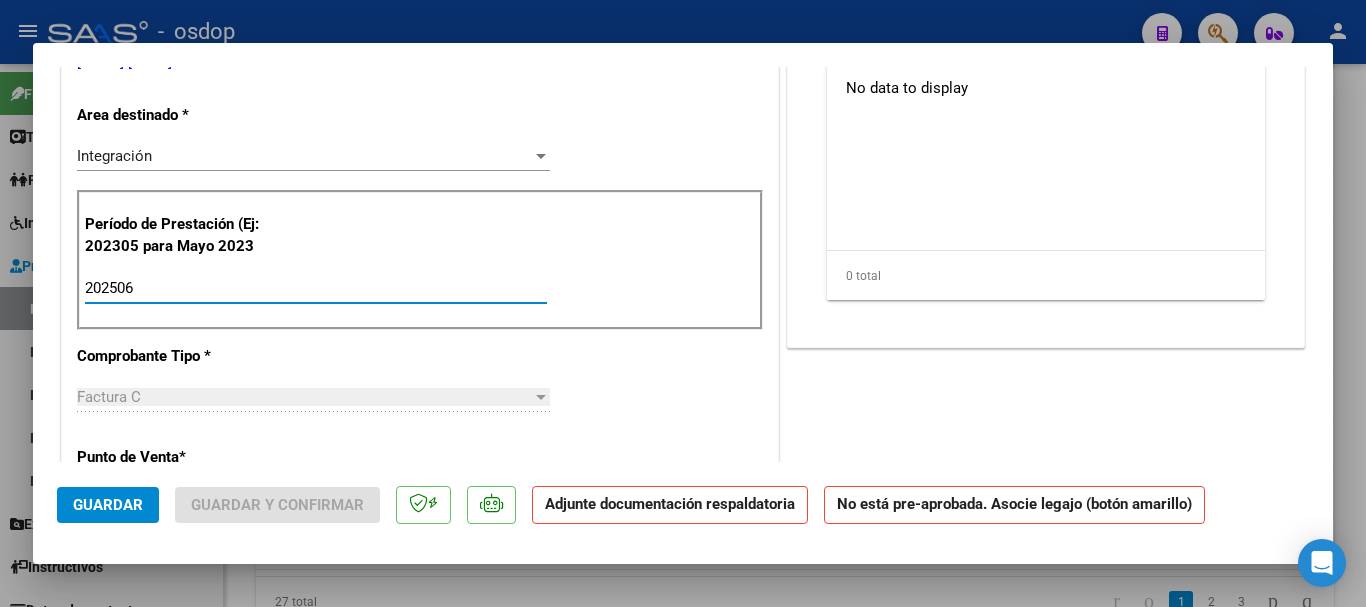 click on "202506" at bounding box center [316, 288] 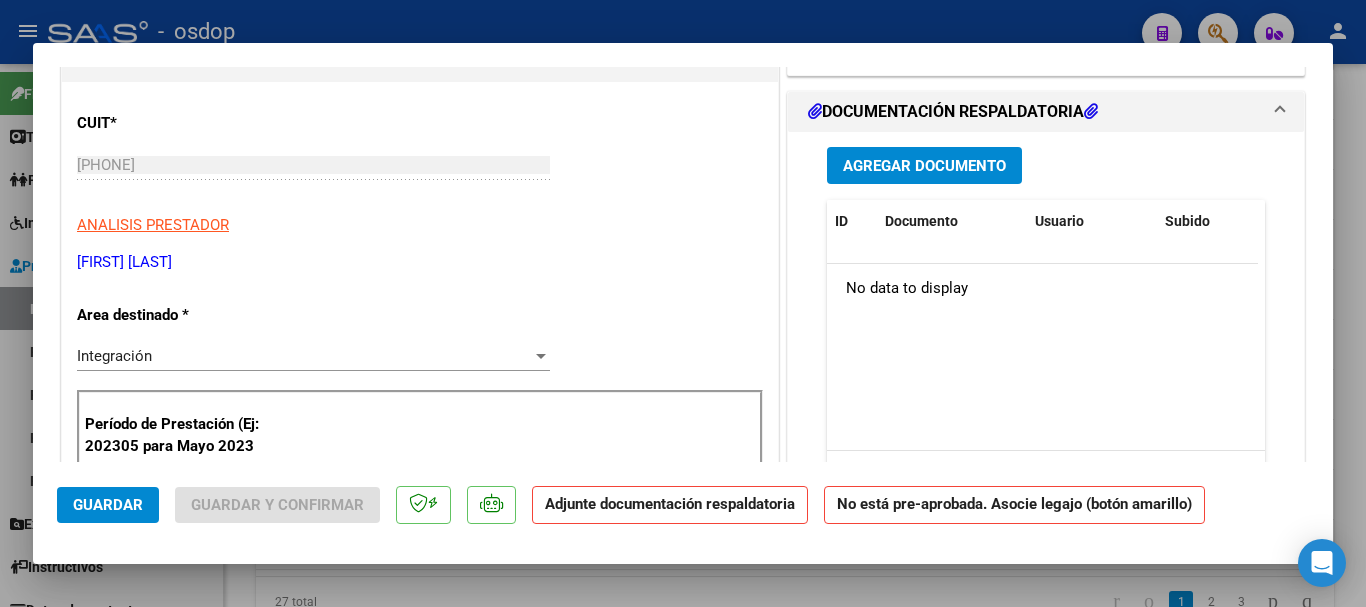 scroll, scrollTop: 0, scrollLeft: 0, axis: both 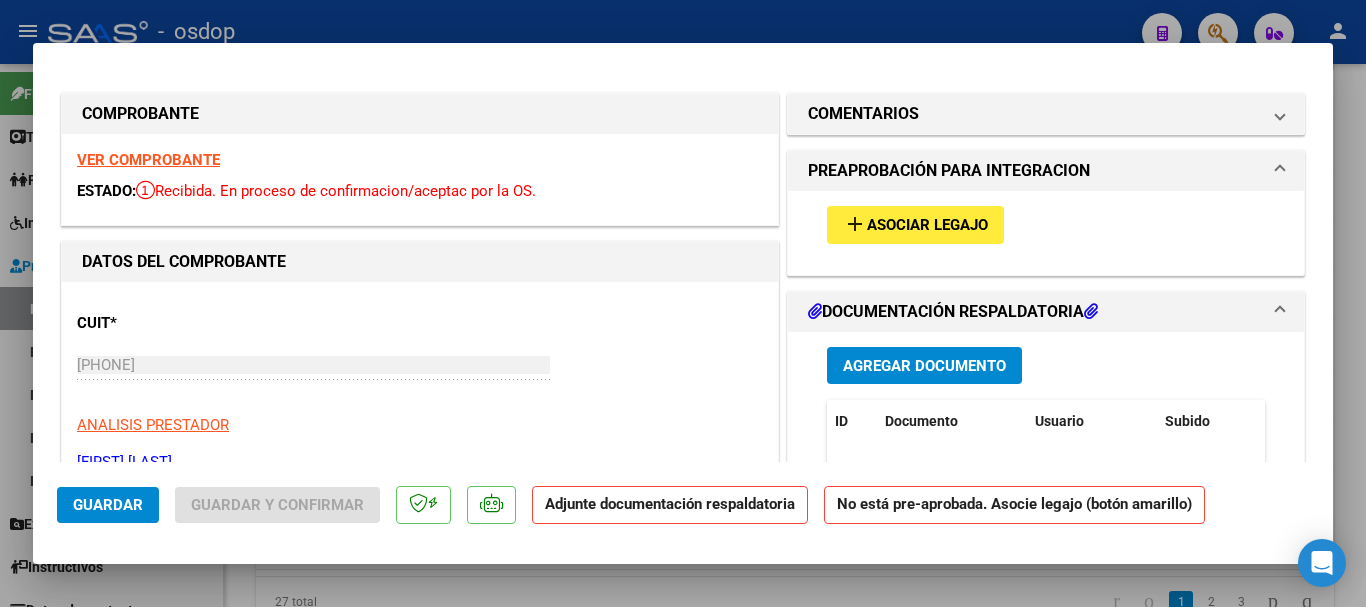 type on "202507" 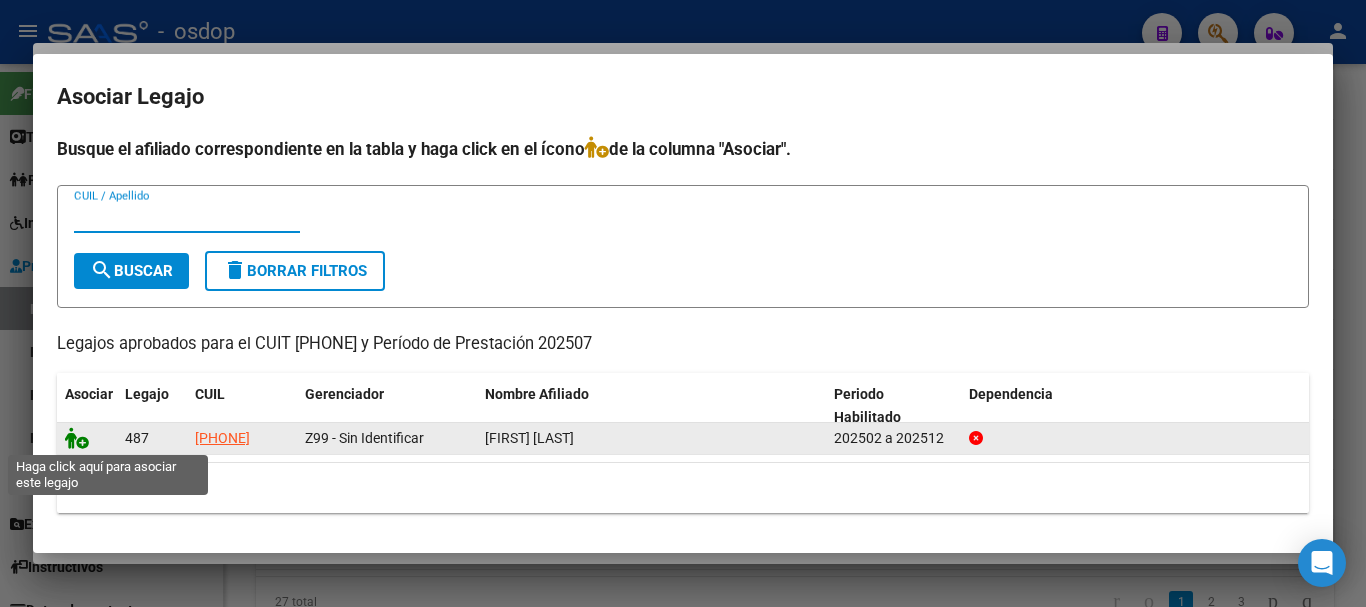 click 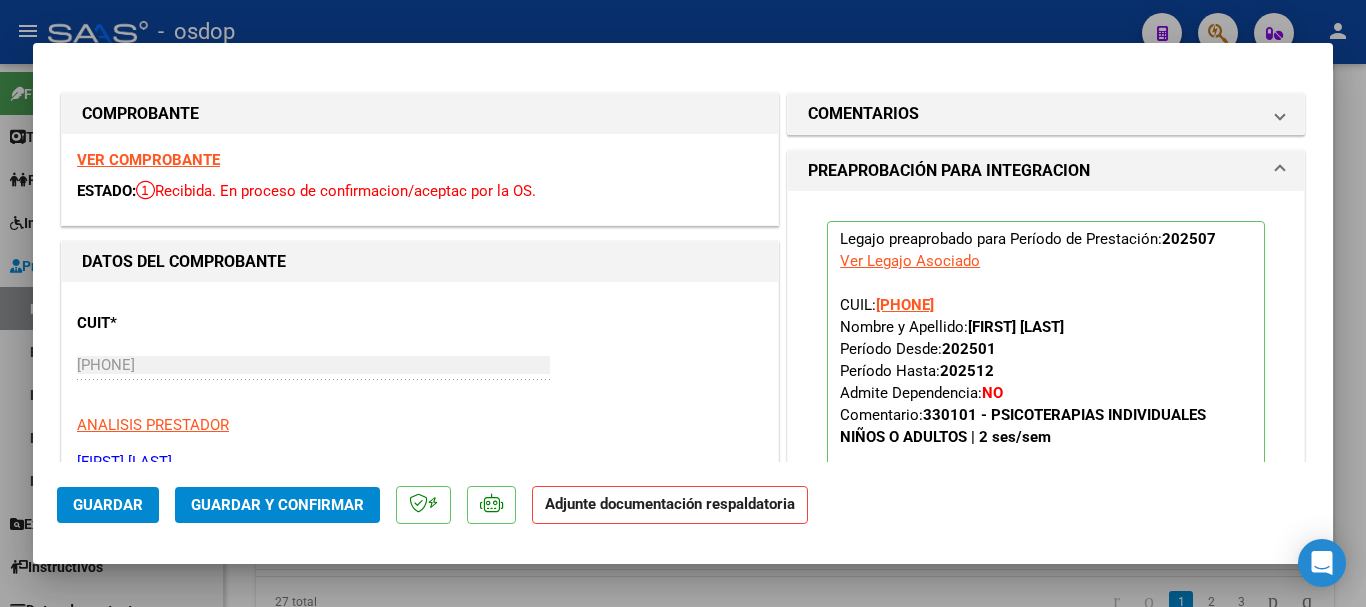 click on "Guardar" 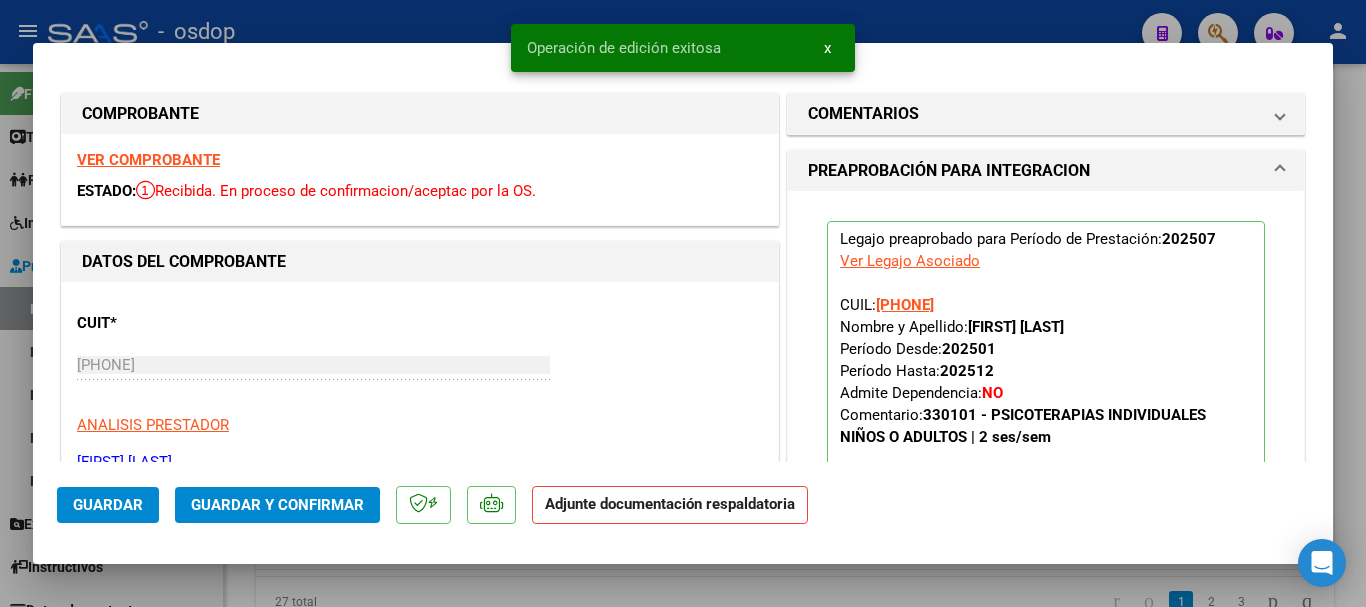 click at bounding box center (683, 303) 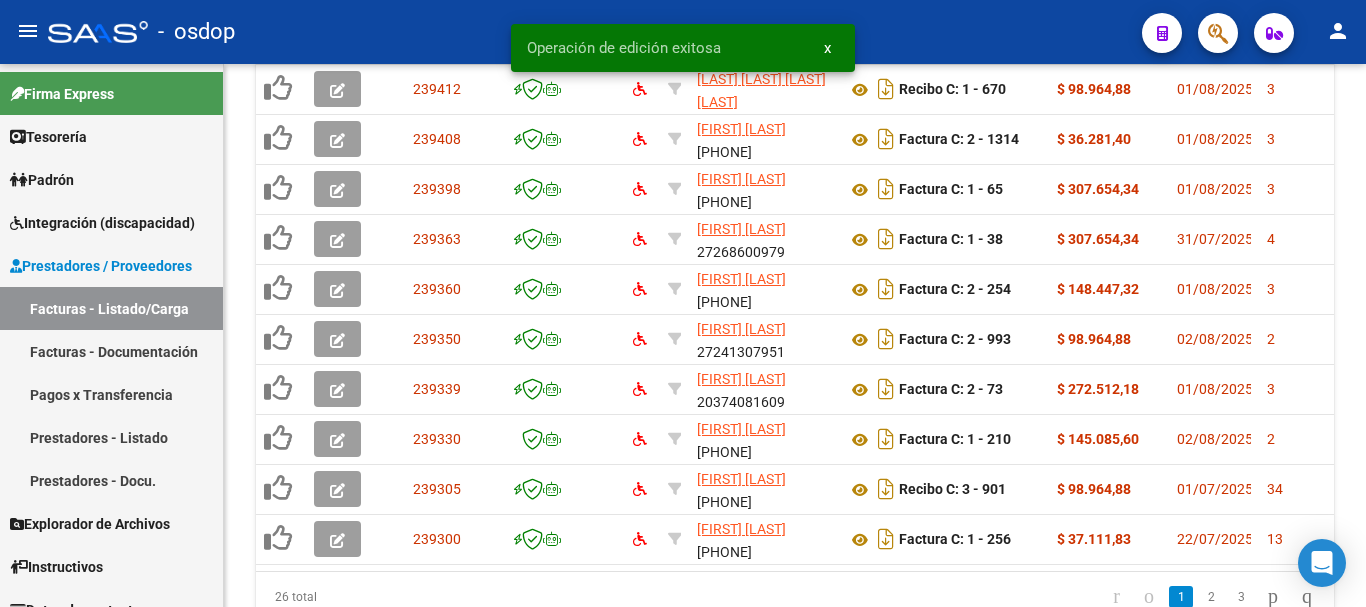 scroll, scrollTop: 777, scrollLeft: 0, axis: vertical 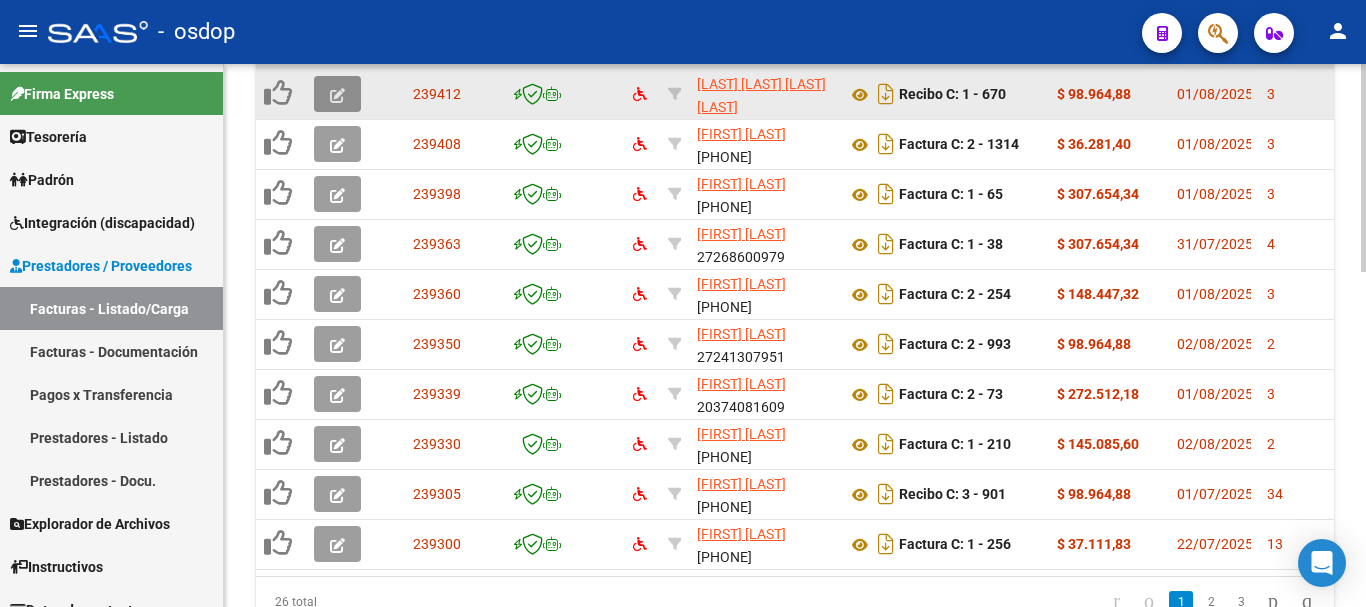 click 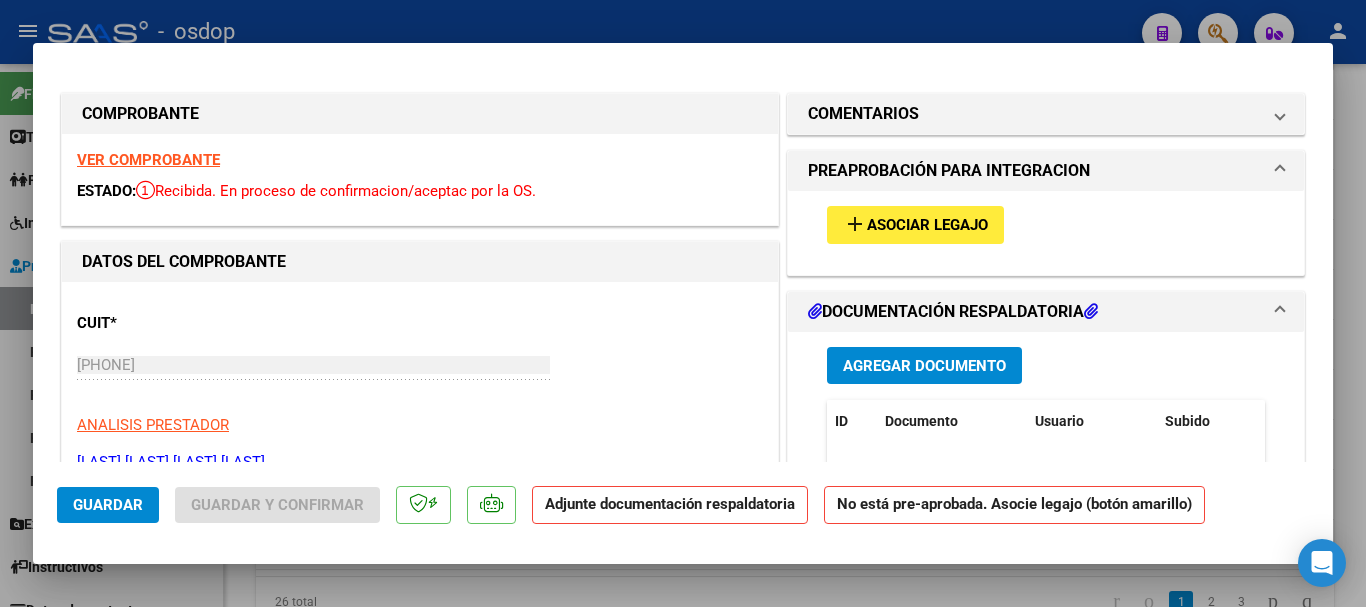 click on "Asociar Legajo" at bounding box center [927, 226] 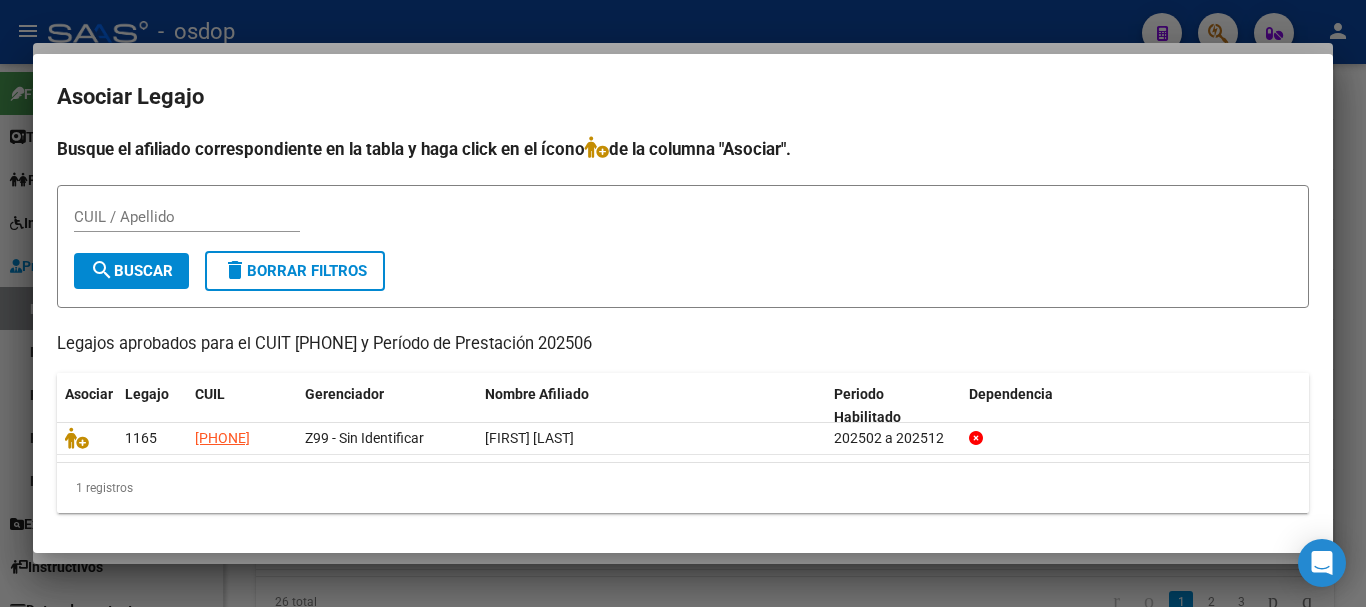 click at bounding box center [683, 303] 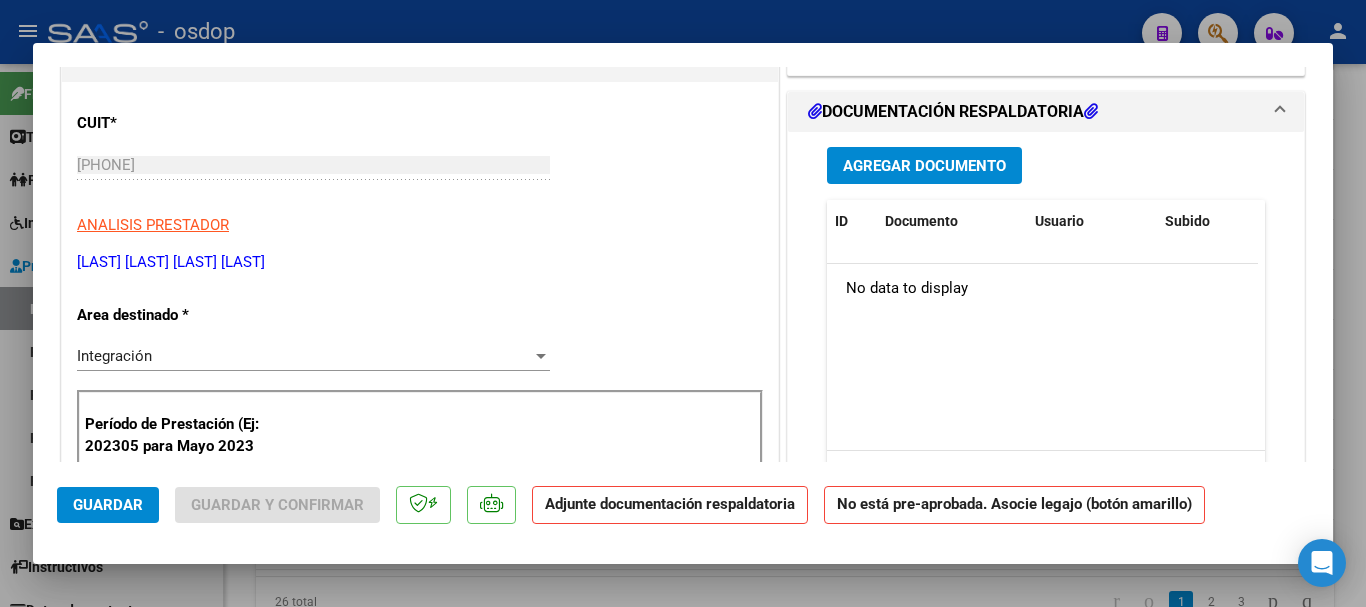 scroll, scrollTop: 400, scrollLeft: 0, axis: vertical 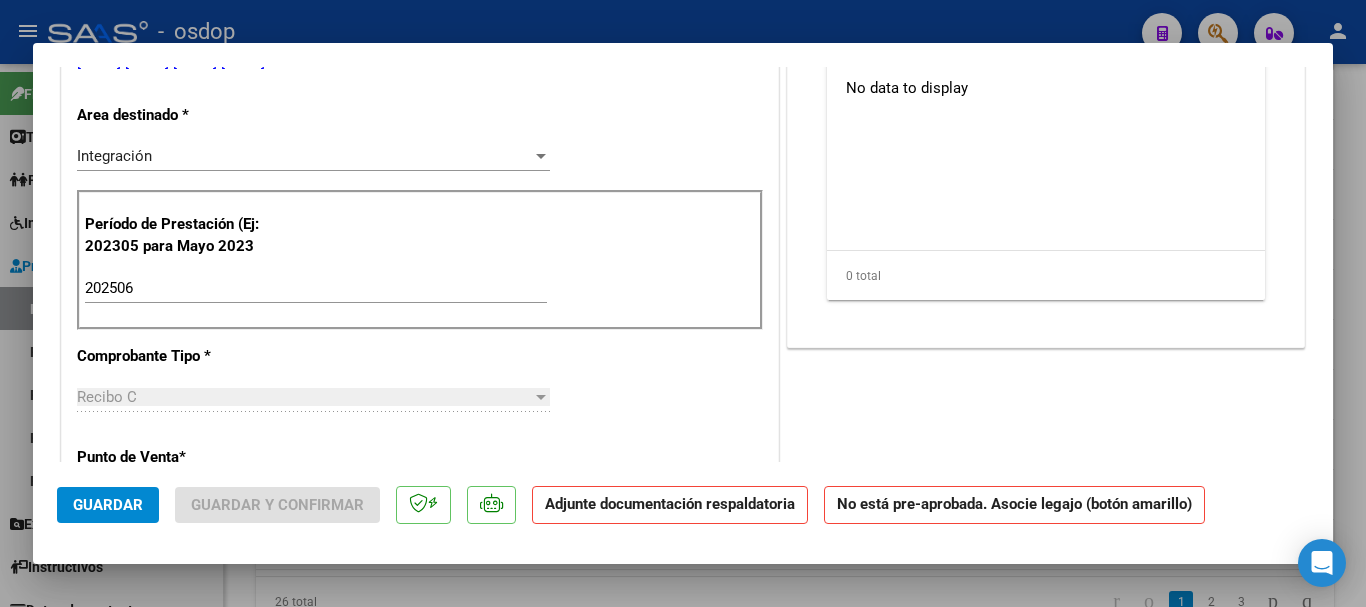 click at bounding box center [683, 303] 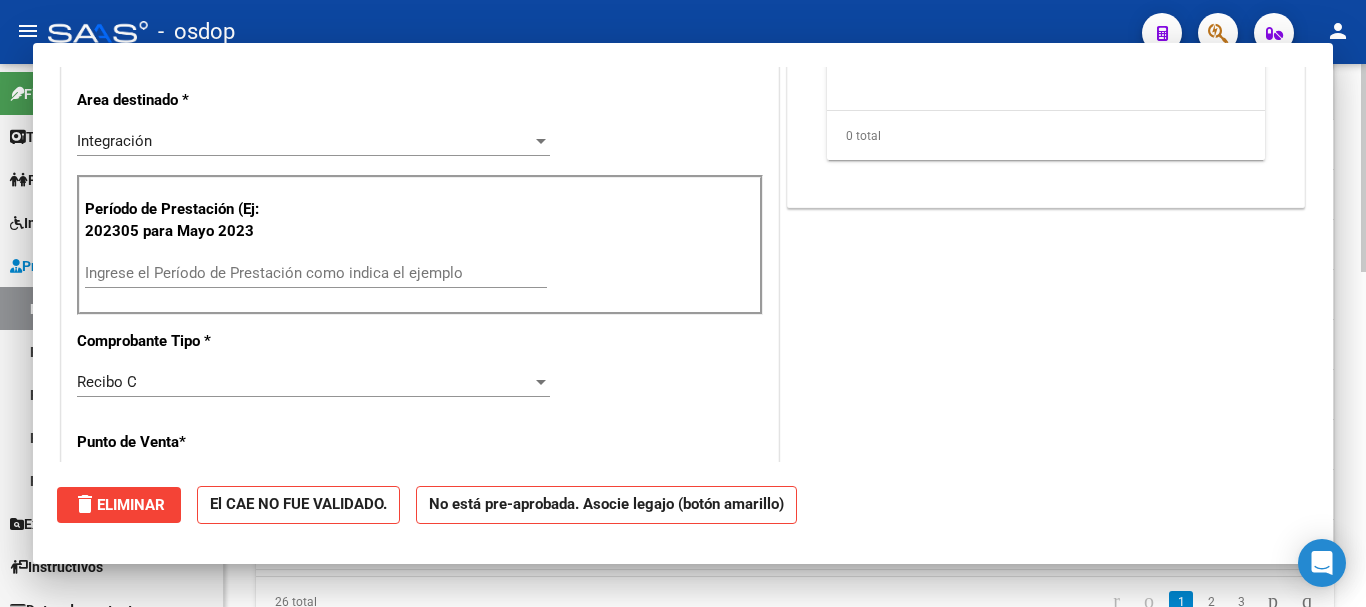 scroll, scrollTop: 385, scrollLeft: 0, axis: vertical 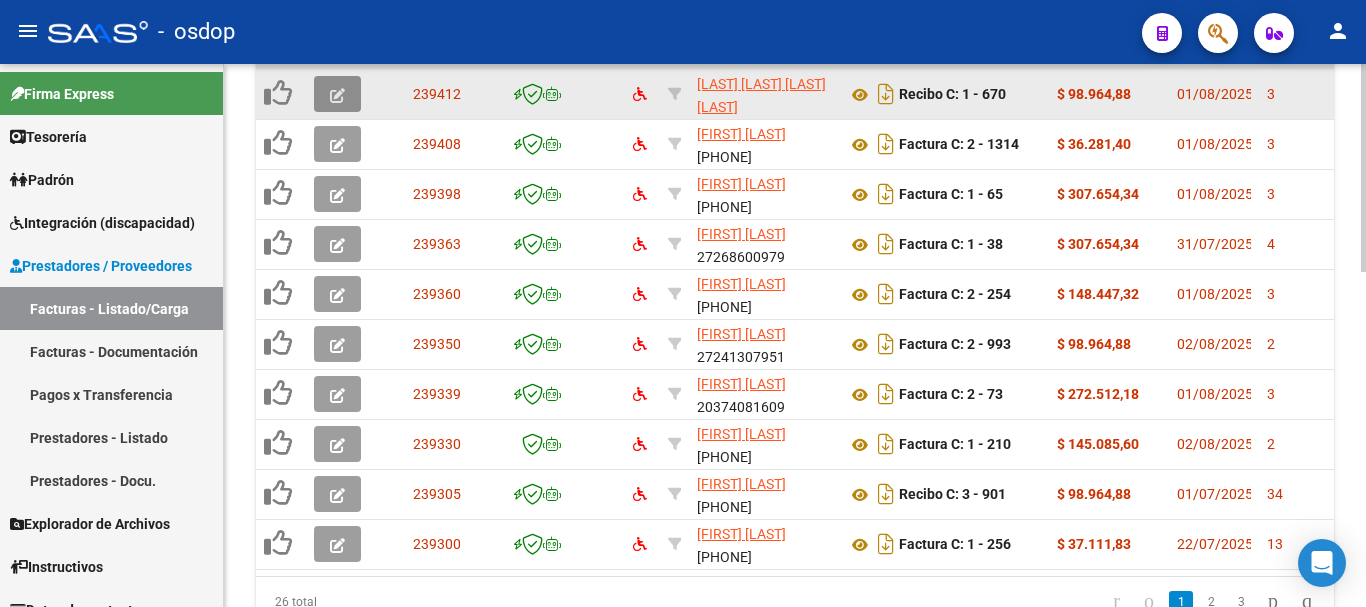 click 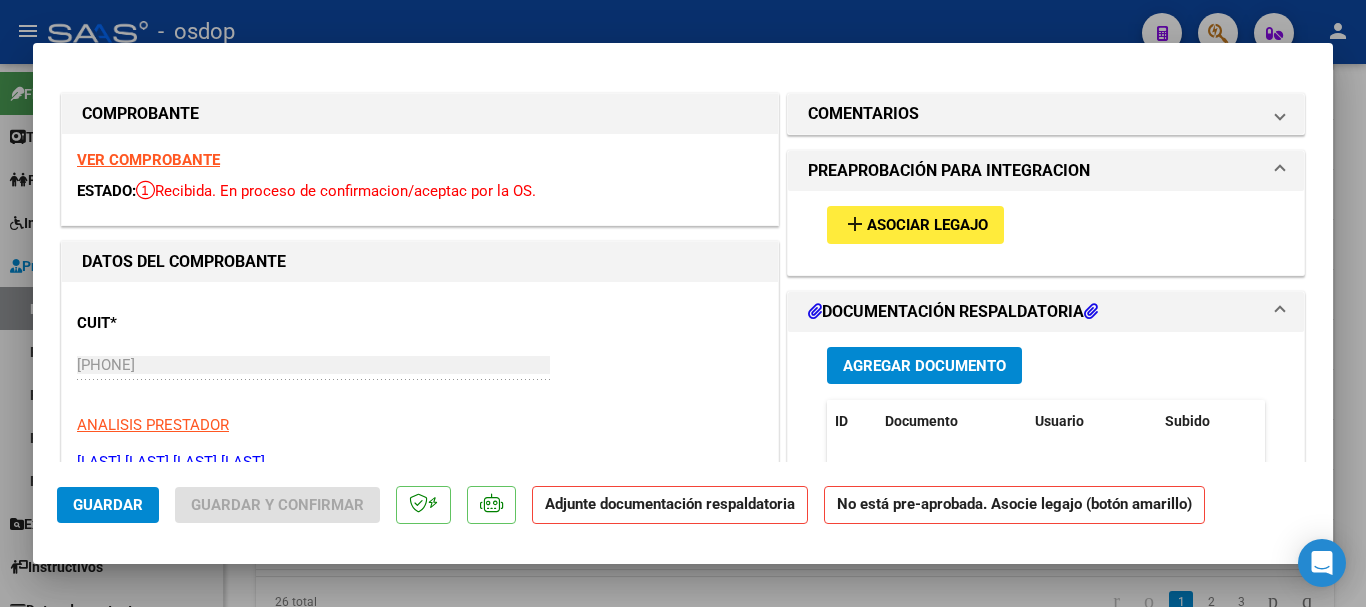 click on "add Asociar Legajo" at bounding box center (915, 224) 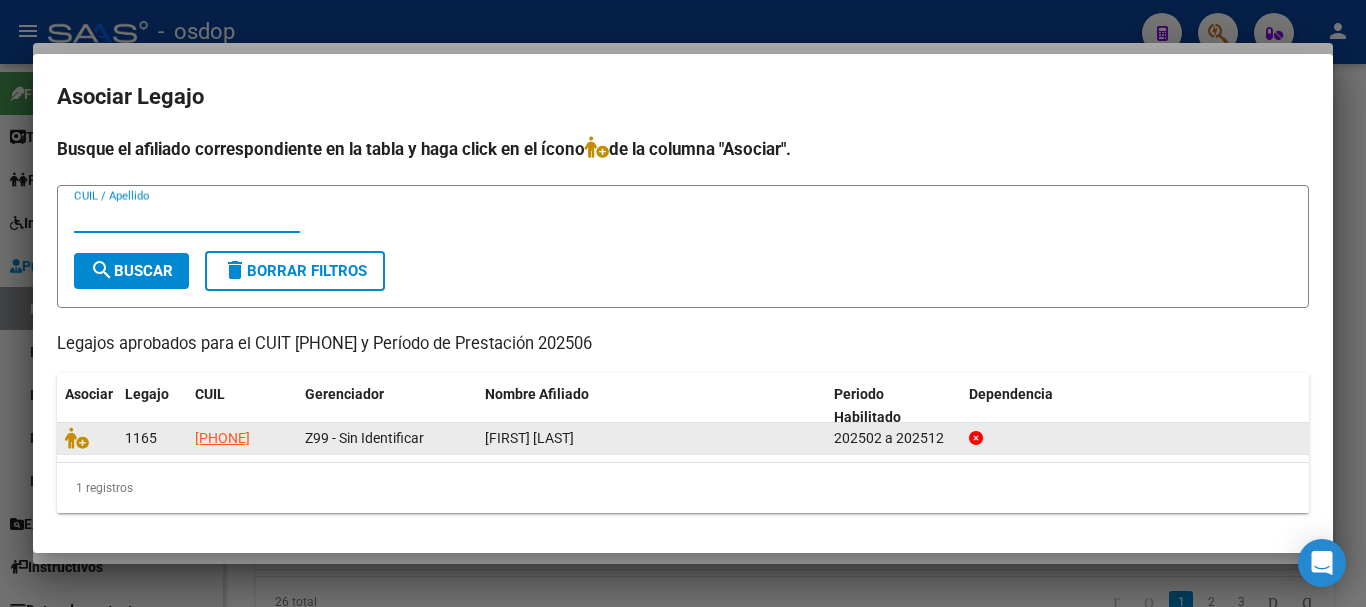 click 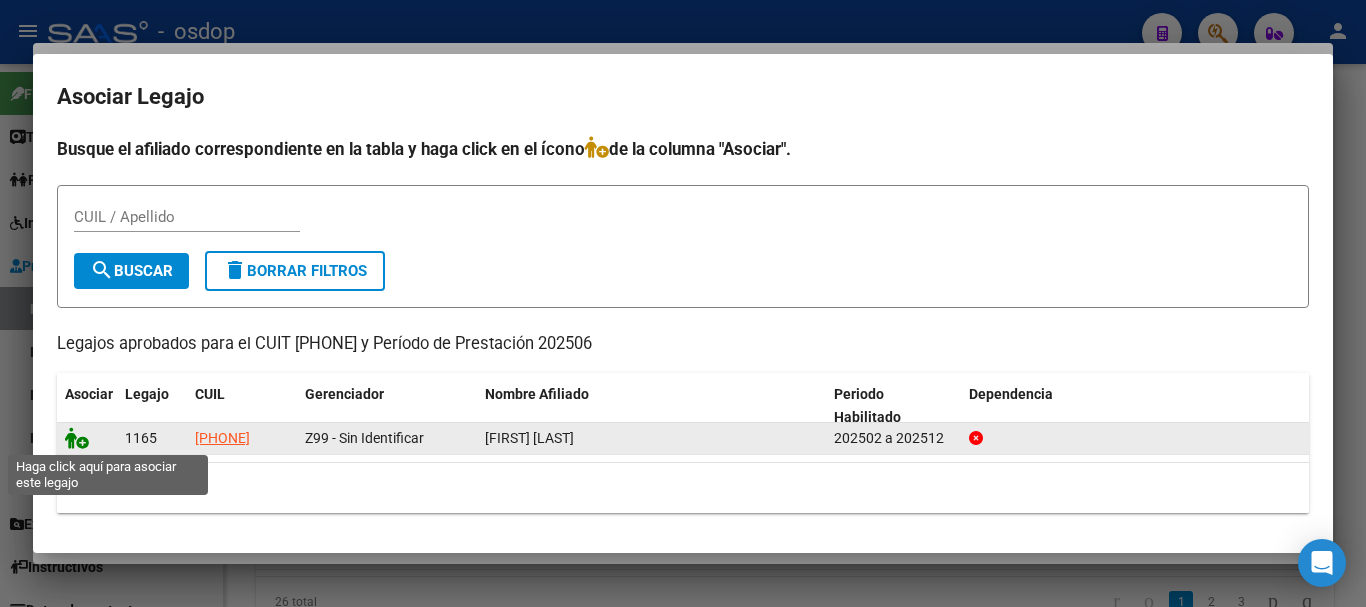 click 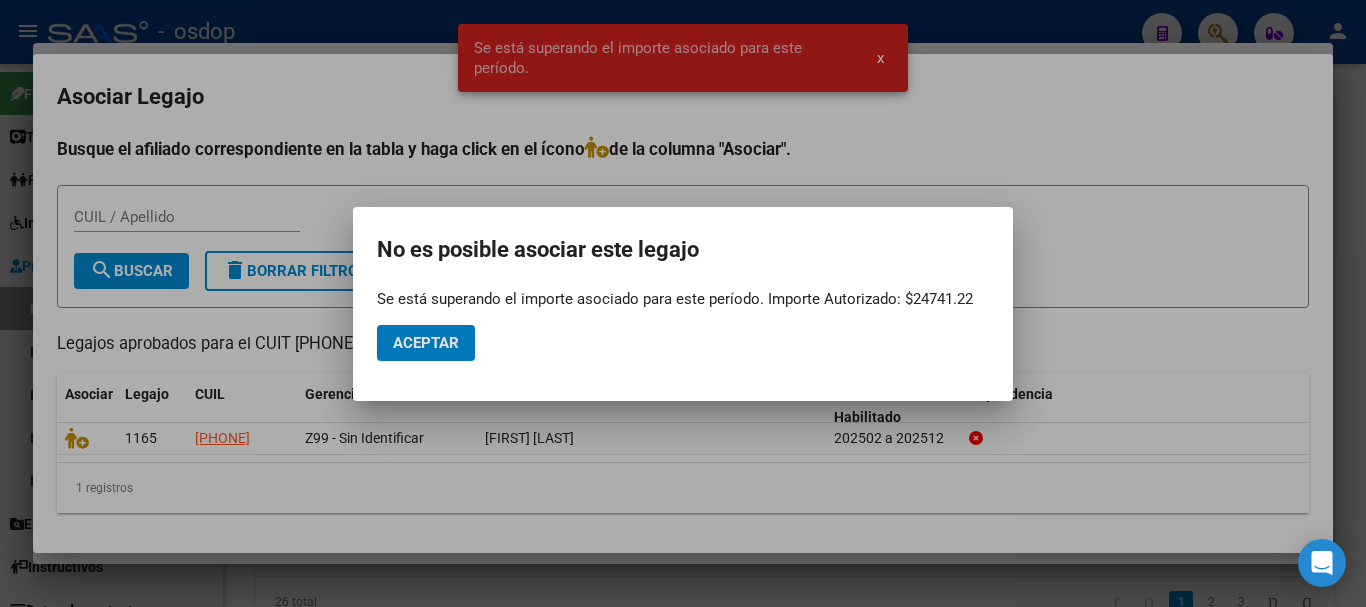click on "Aceptar" 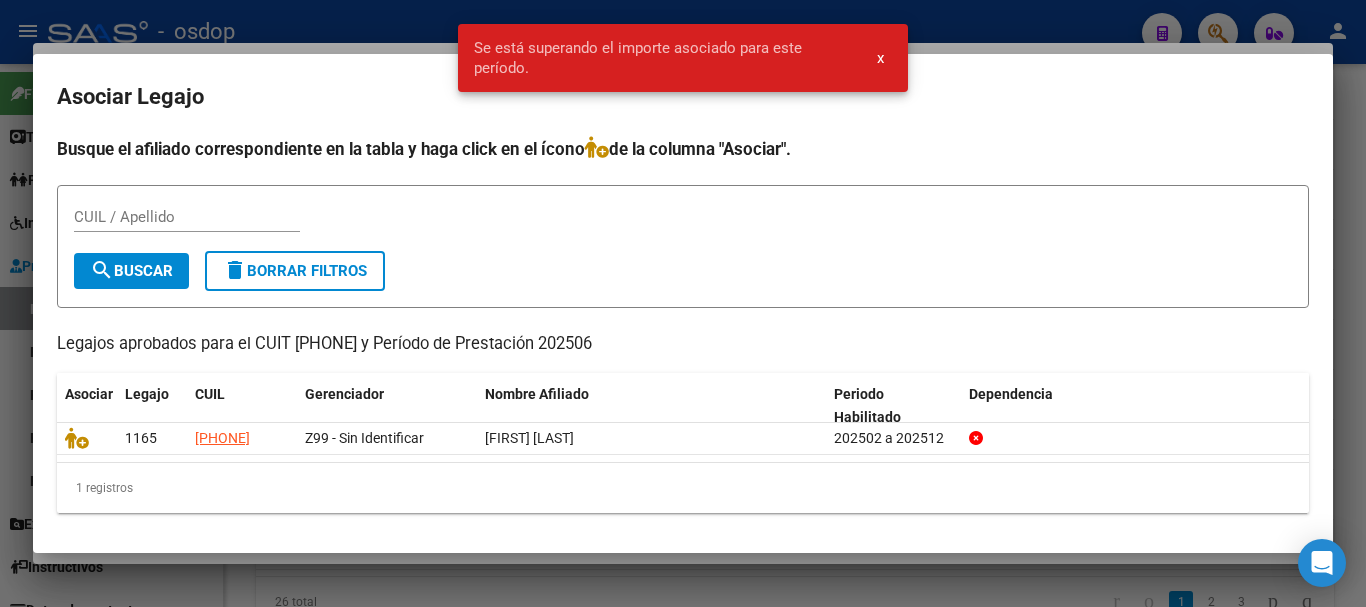 click at bounding box center (683, 303) 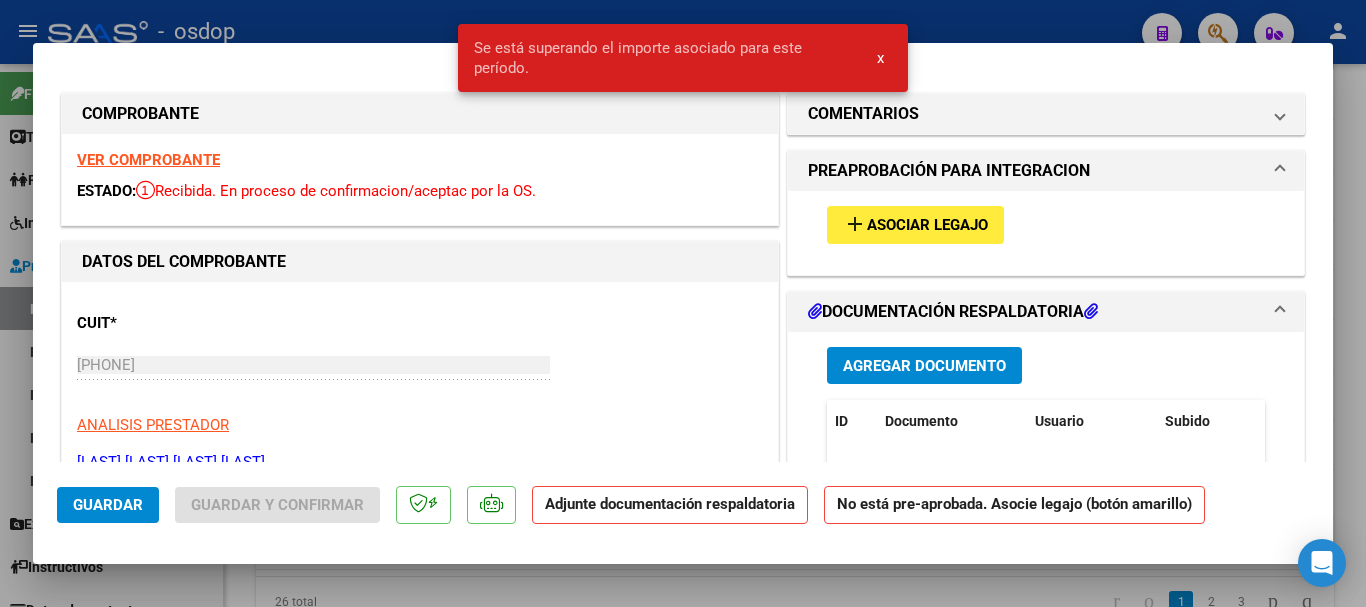 scroll, scrollTop: 400, scrollLeft: 0, axis: vertical 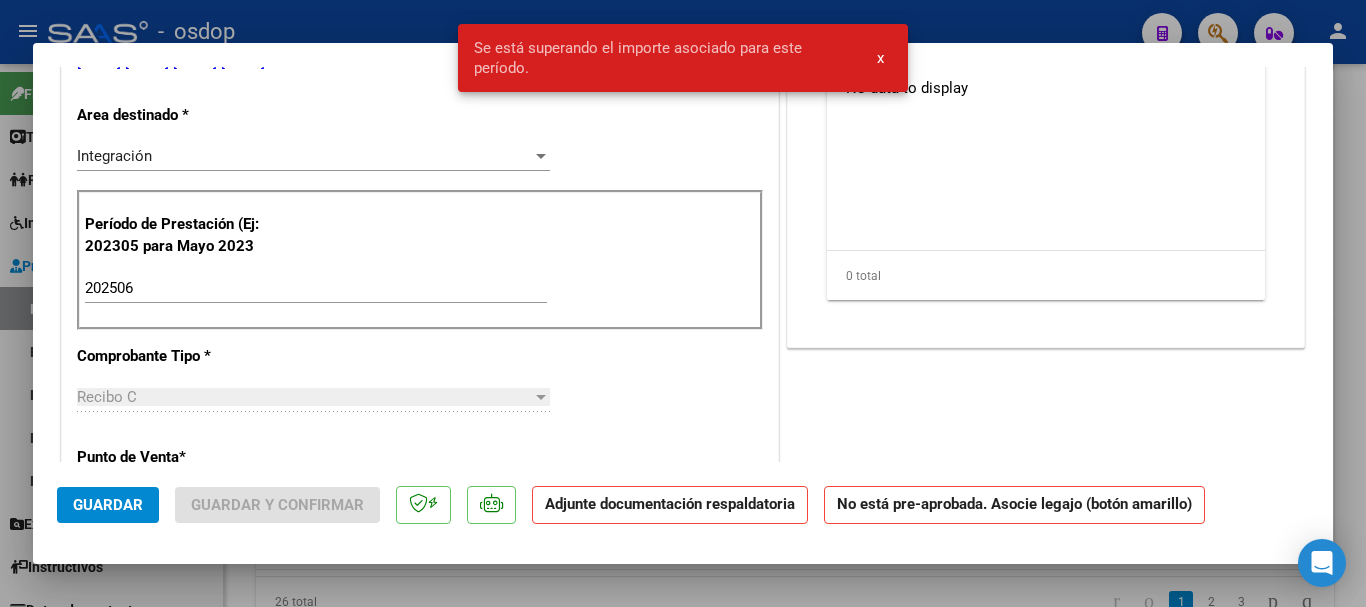 click on "202506" at bounding box center [316, 288] 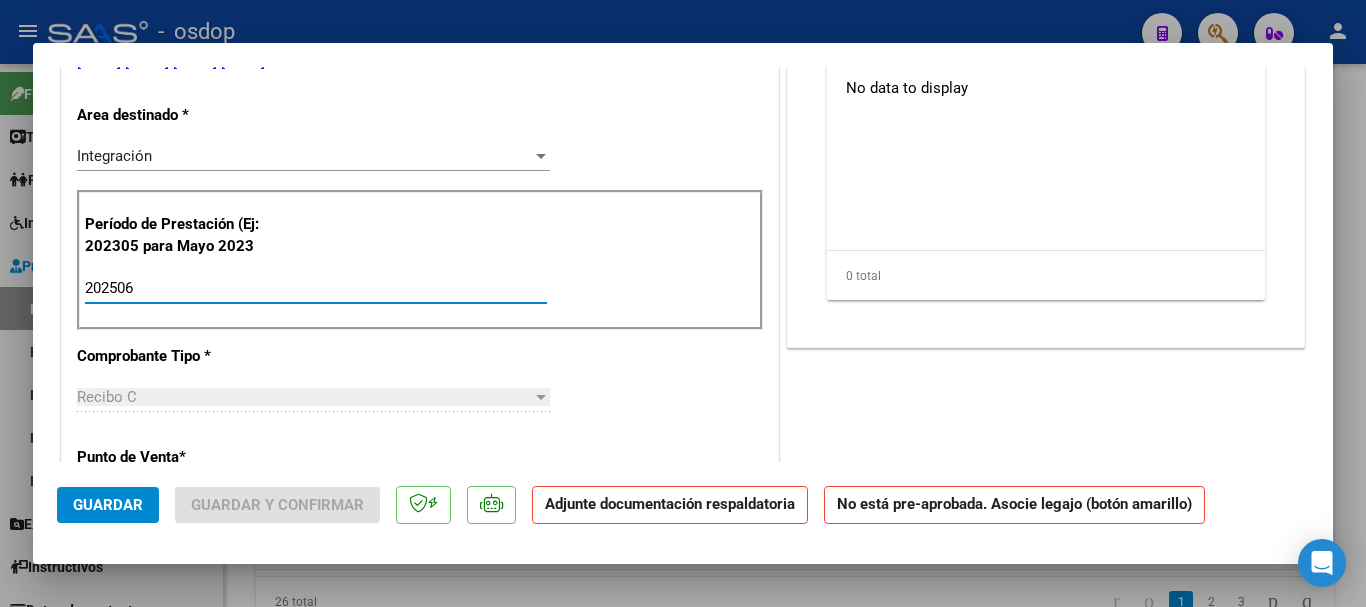 click at bounding box center (683, 303) 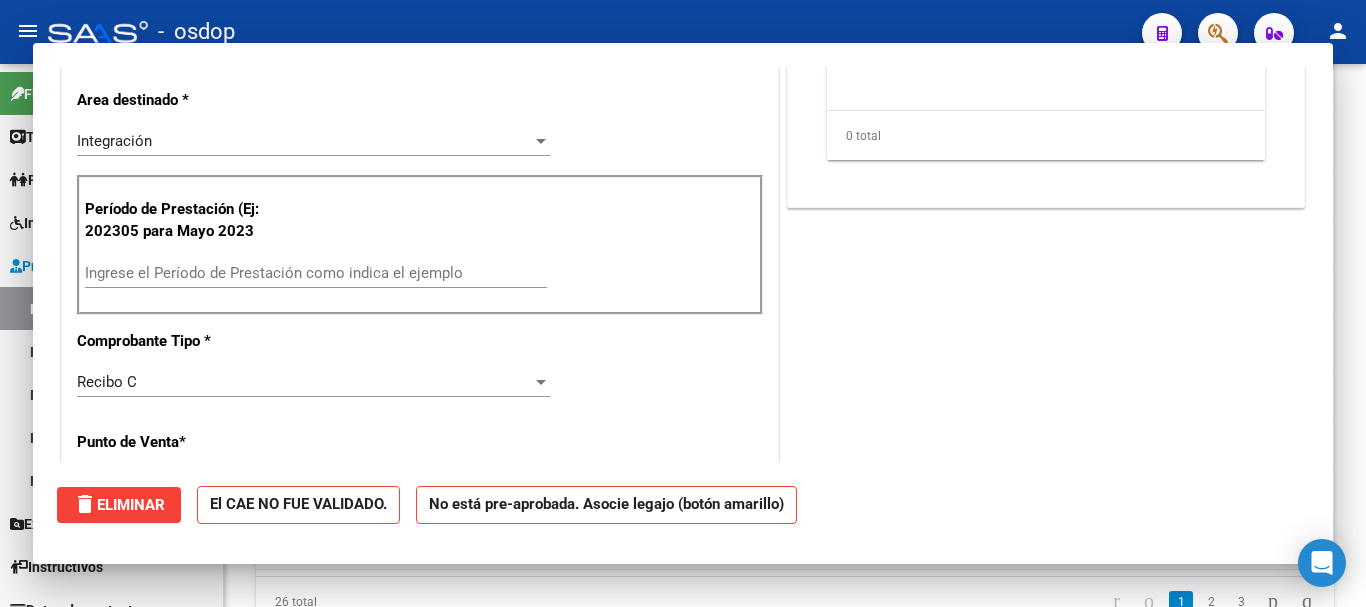 scroll, scrollTop: 0, scrollLeft: 0, axis: both 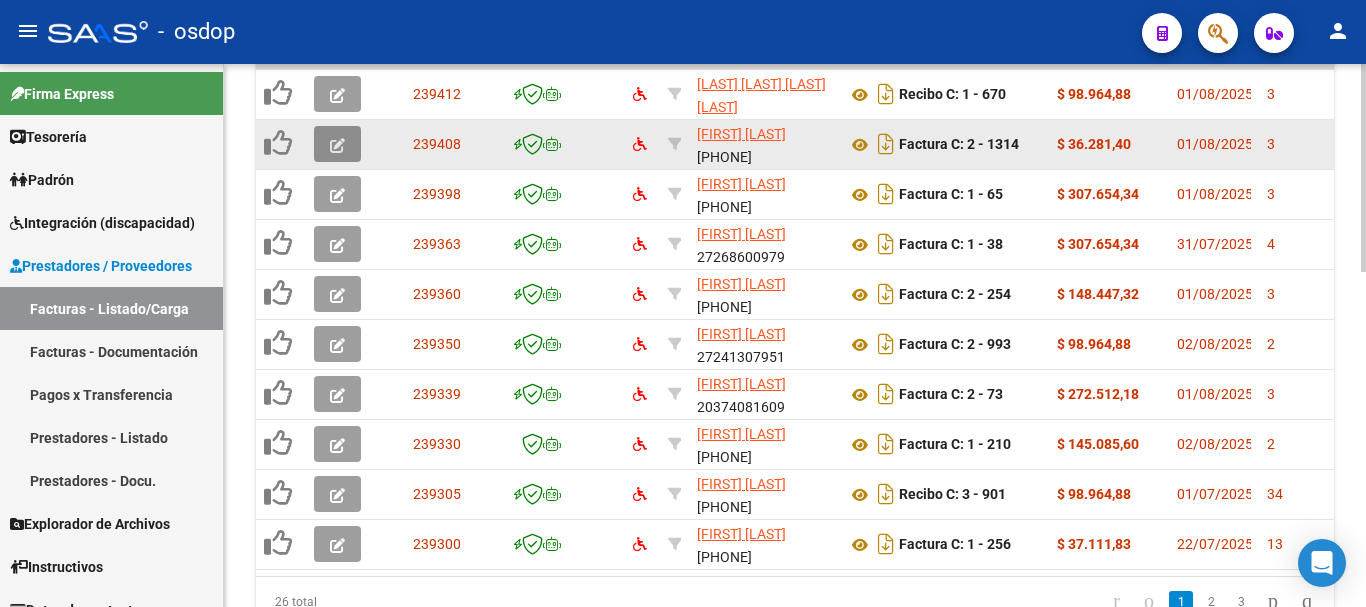 click 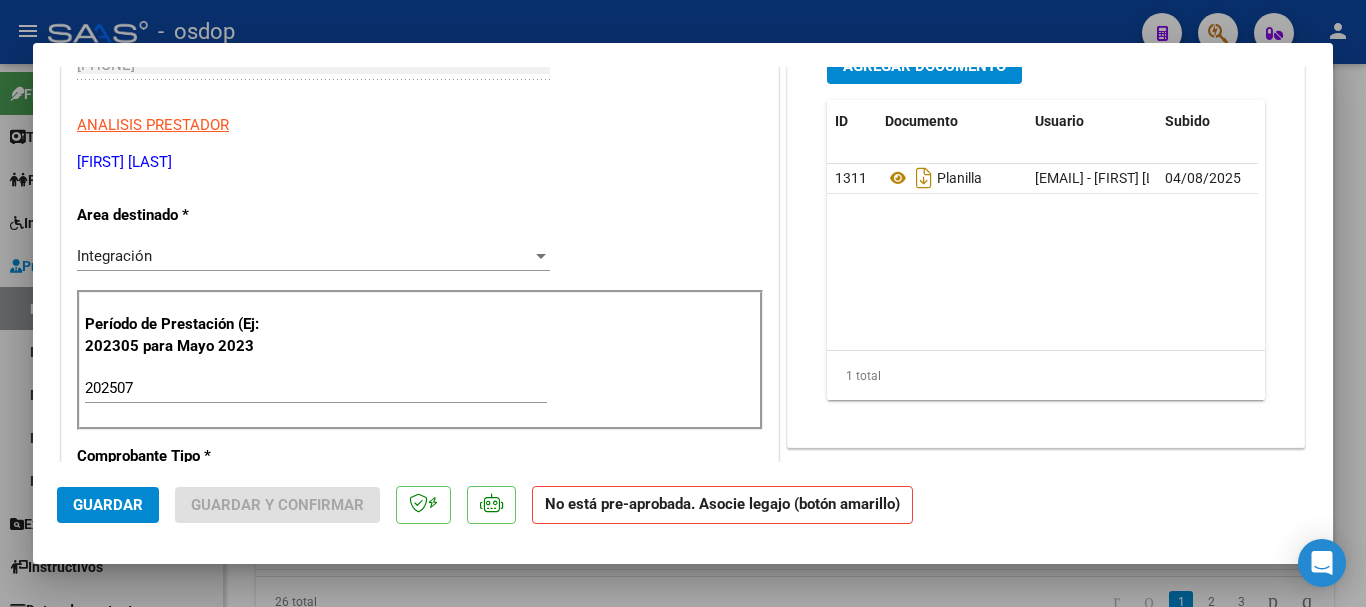 scroll, scrollTop: 0, scrollLeft: 0, axis: both 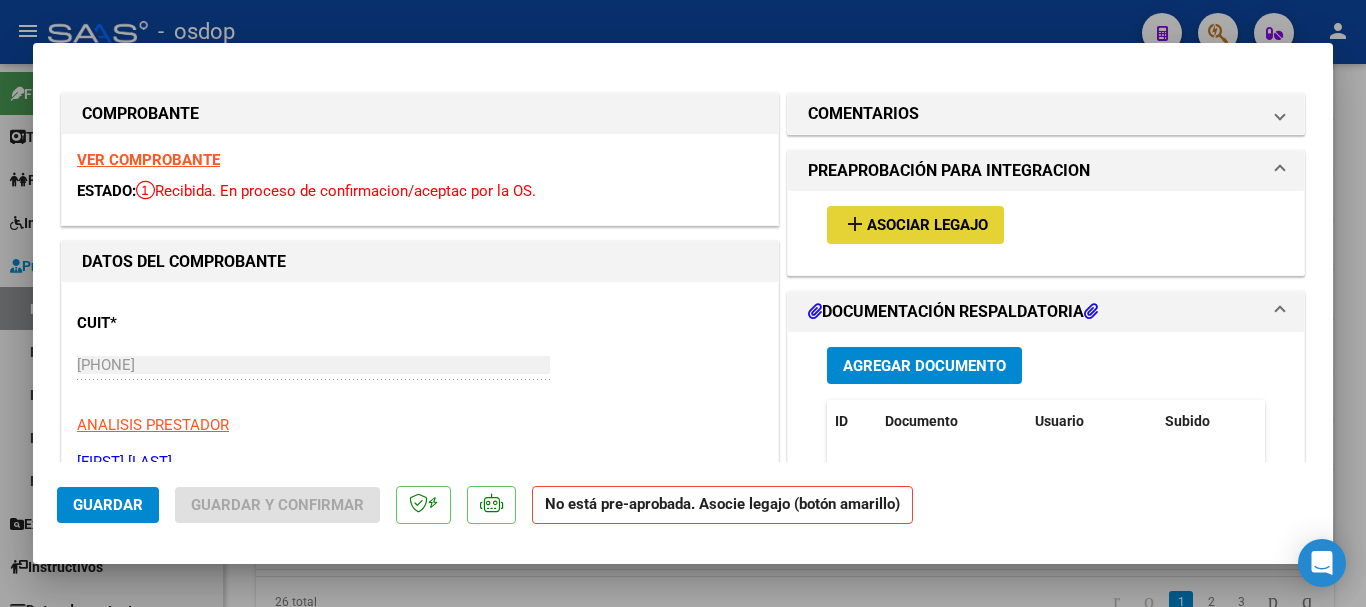 click on "Asociar Legajo" at bounding box center [927, 226] 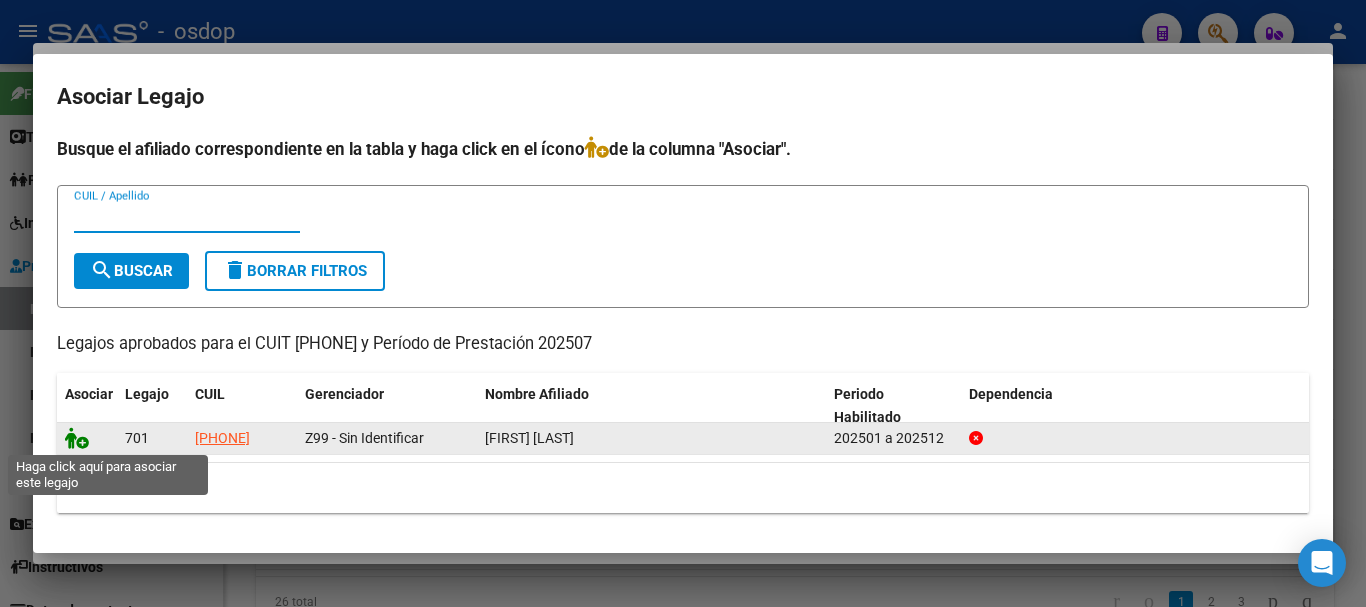 click 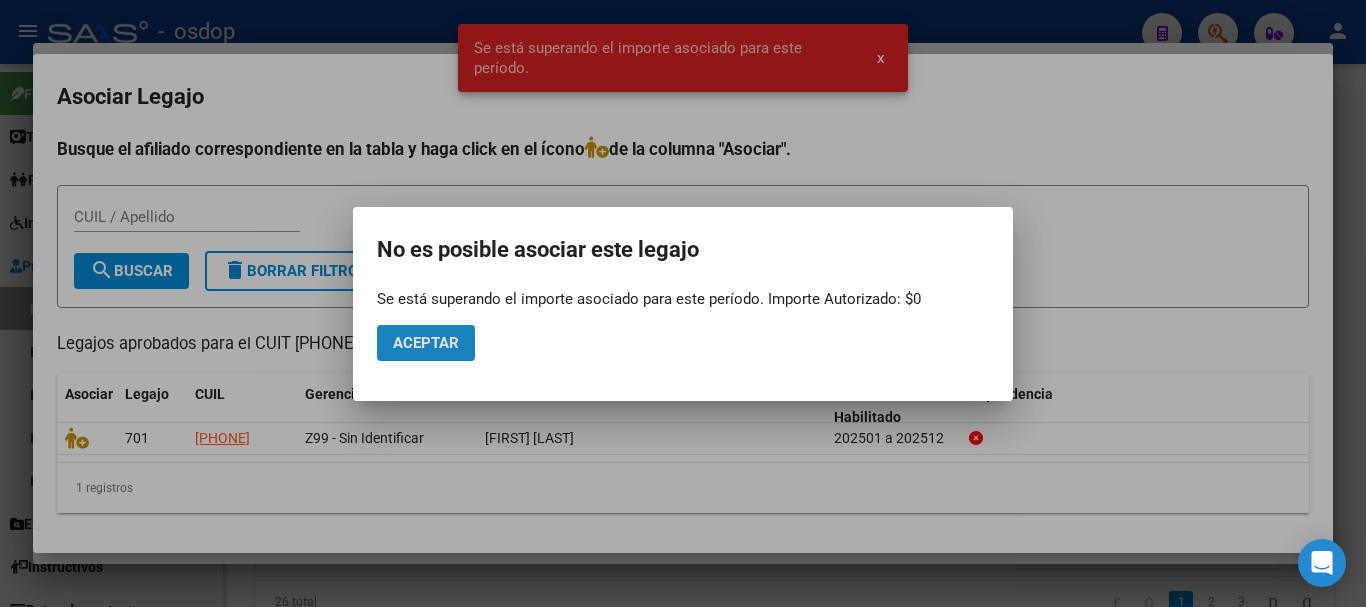 click on "Aceptar" 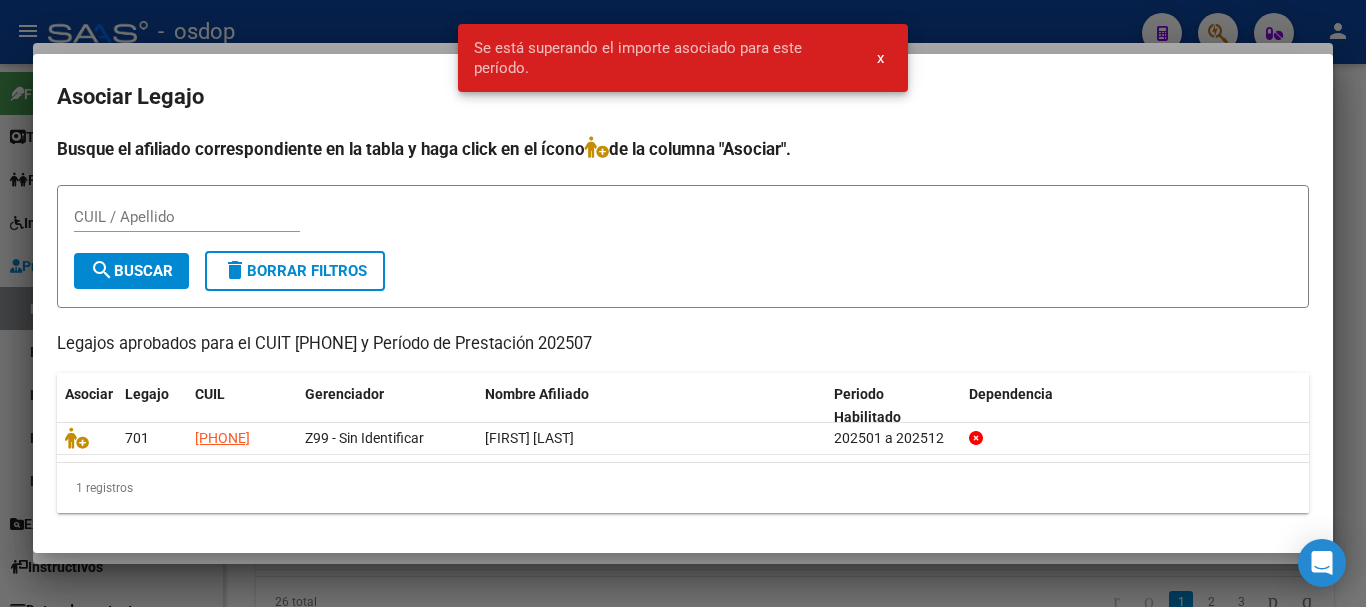 click at bounding box center [683, 303] 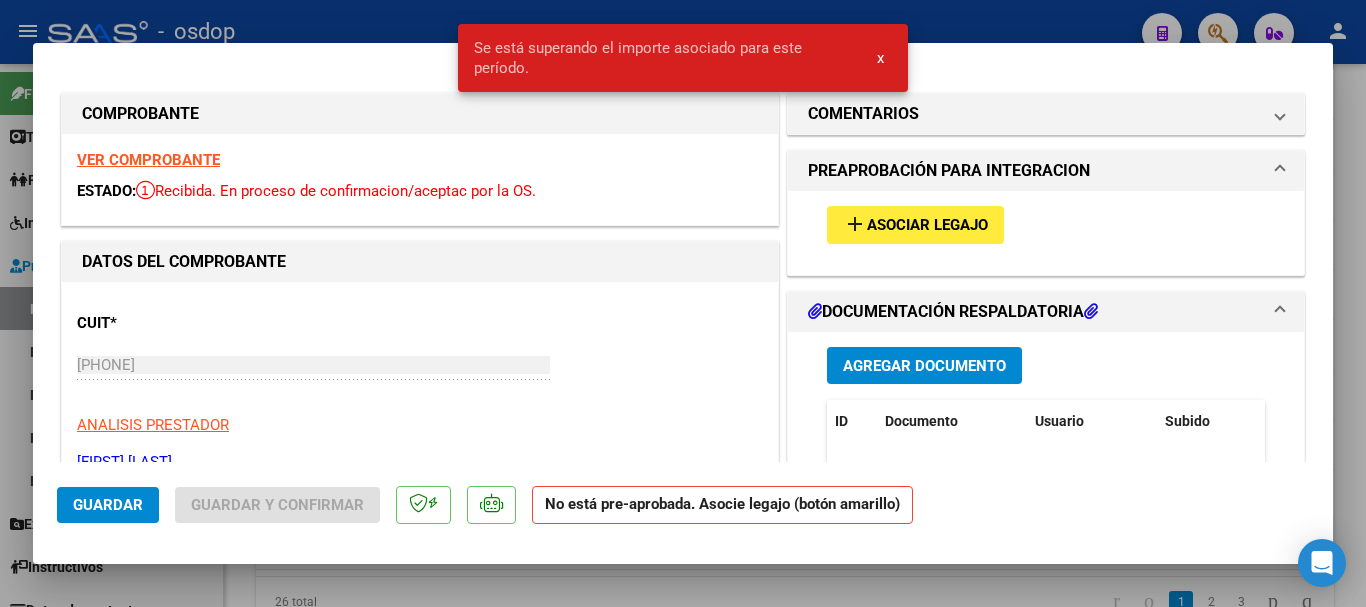 click on "Se está superando el importe asociado para este período. x" at bounding box center (683, 58) 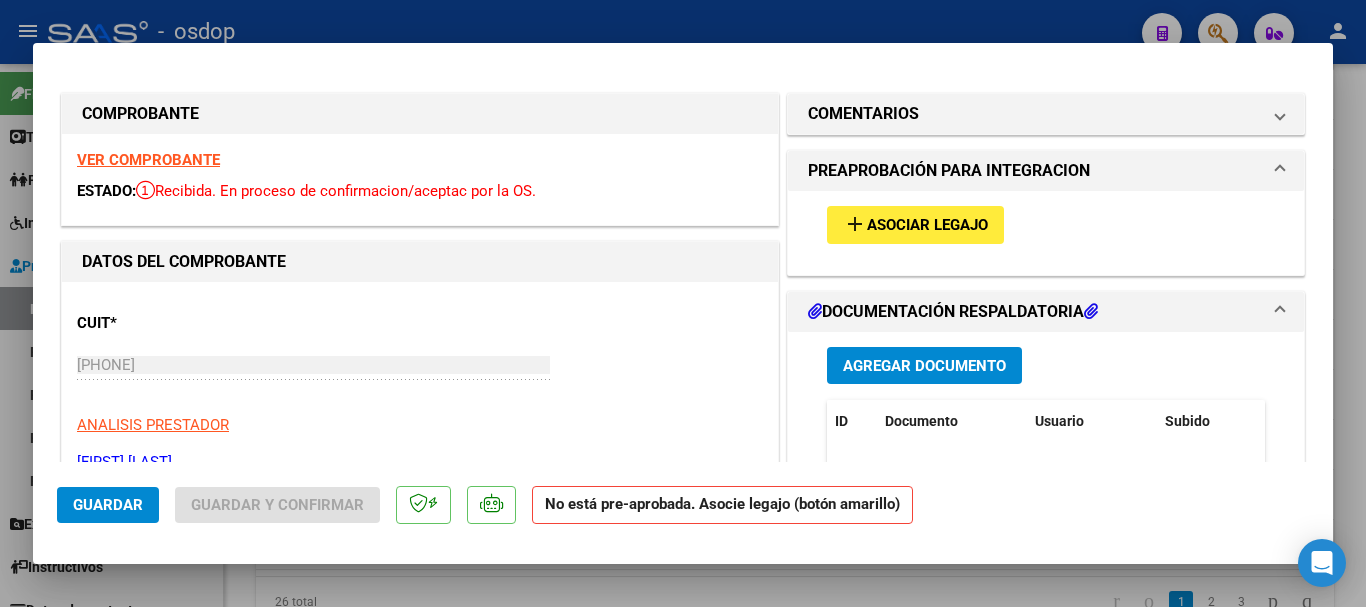 click at bounding box center [683, 303] 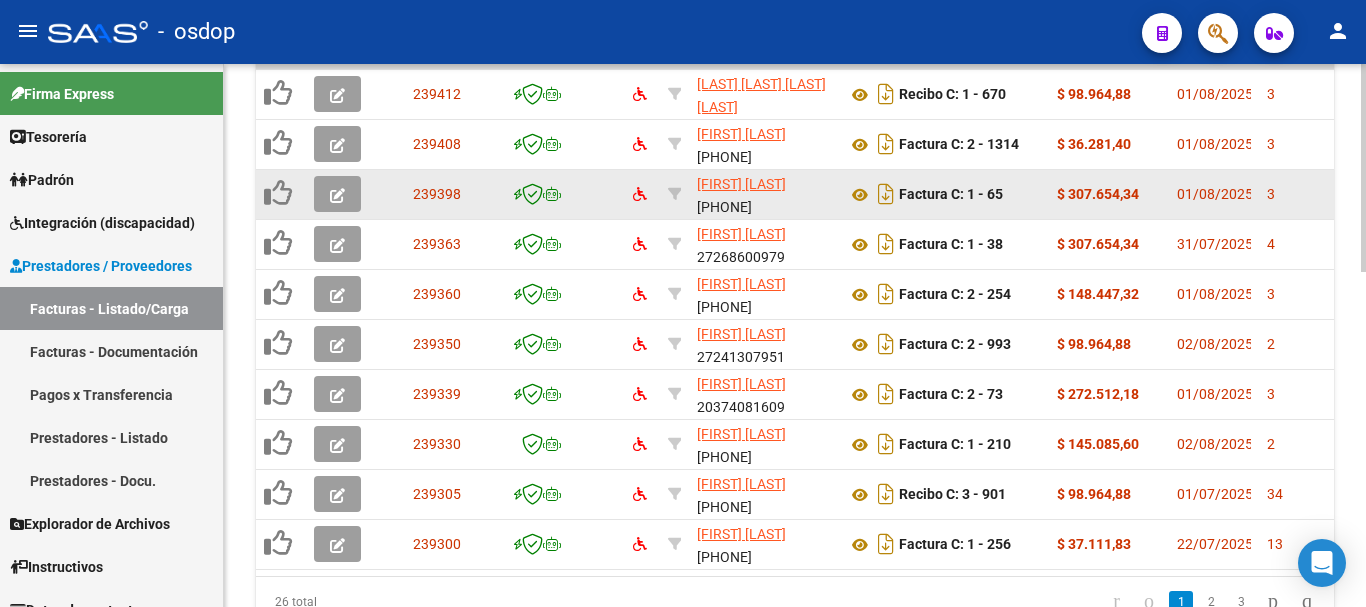 click 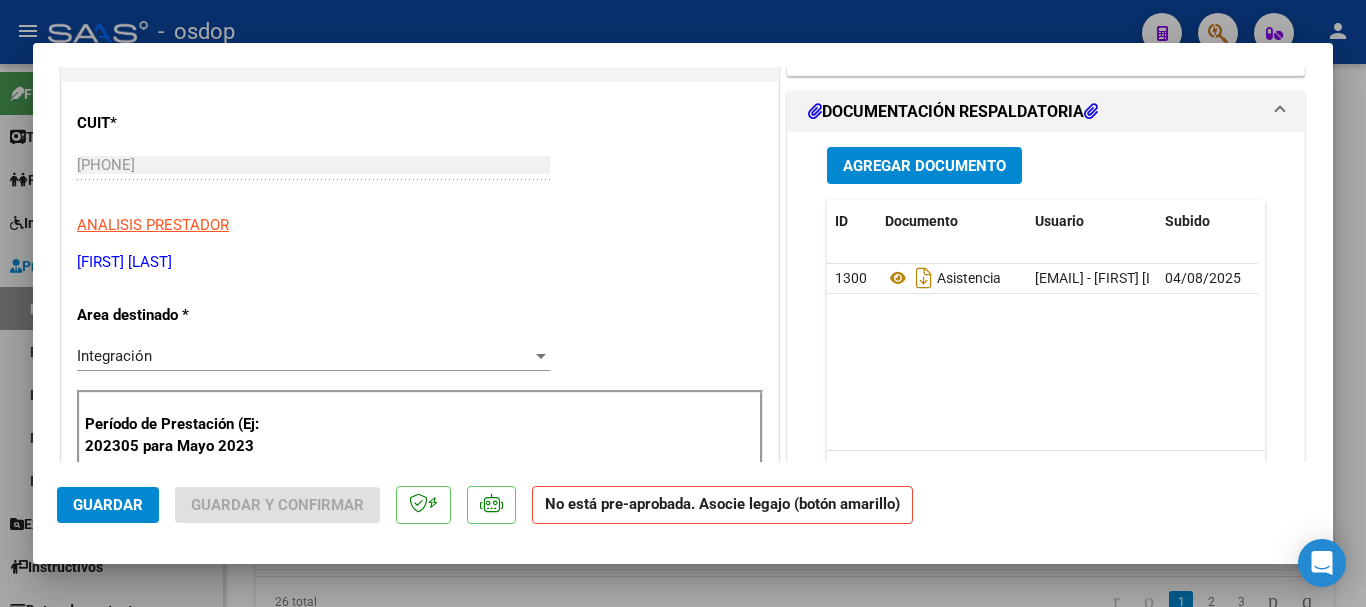 scroll, scrollTop: 0, scrollLeft: 0, axis: both 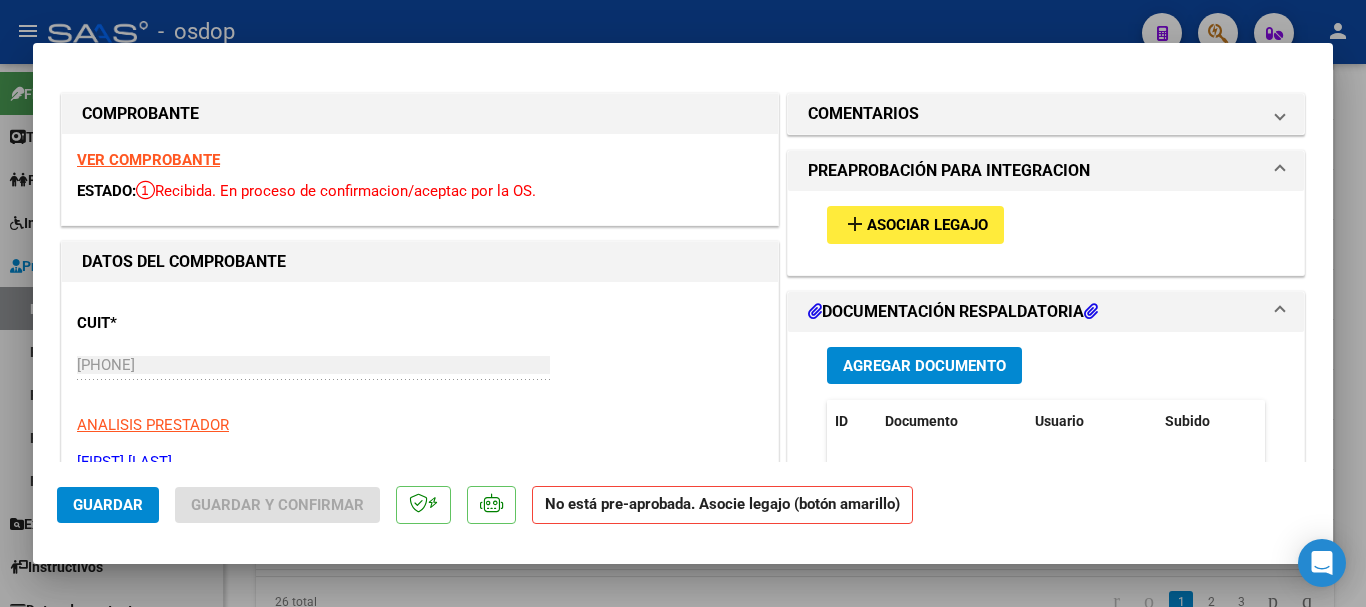 click on "Asociar Legajo" at bounding box center [927, 226] 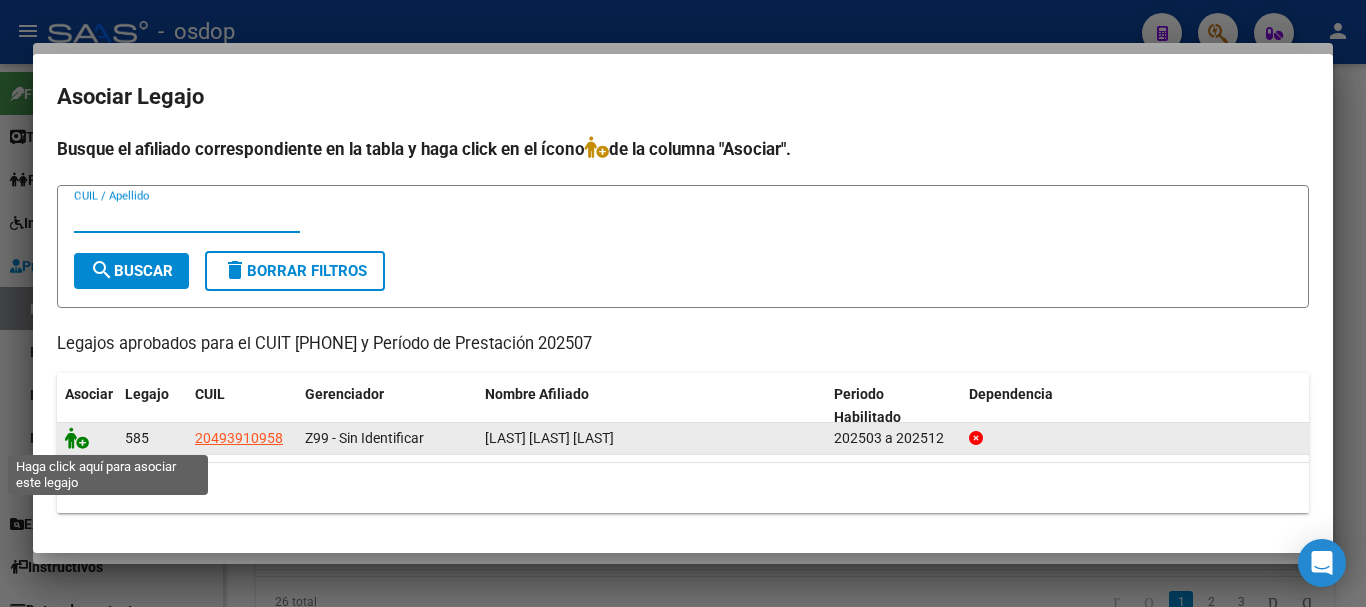click 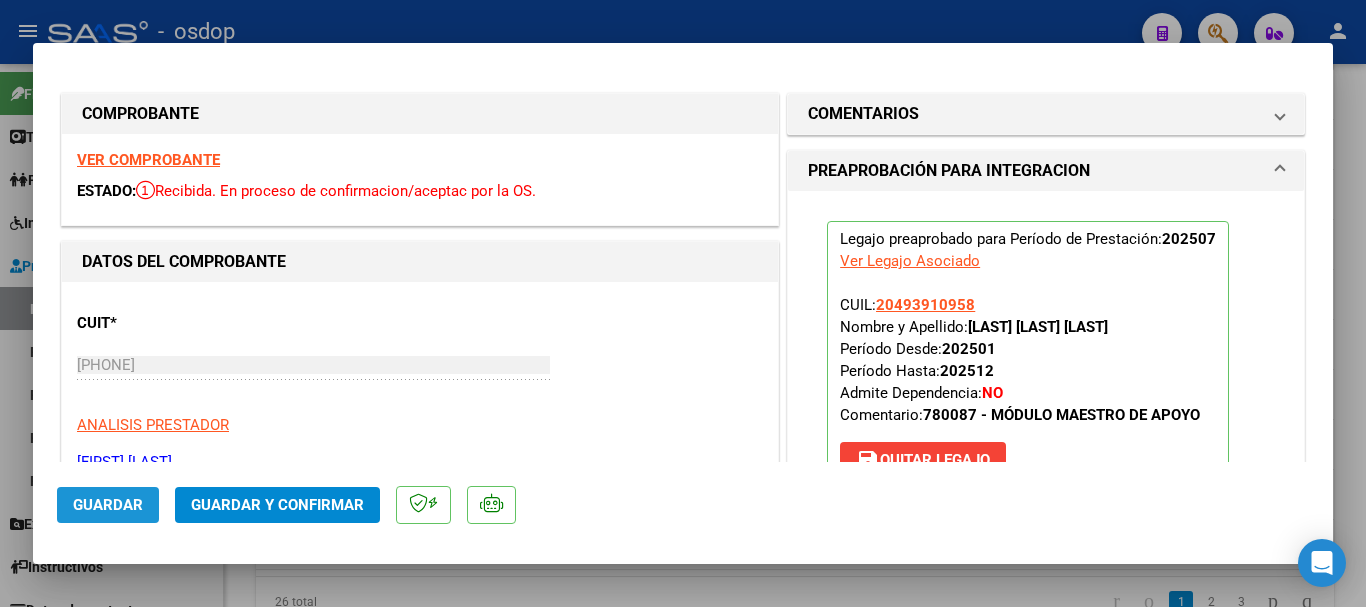 click on "Guardar" 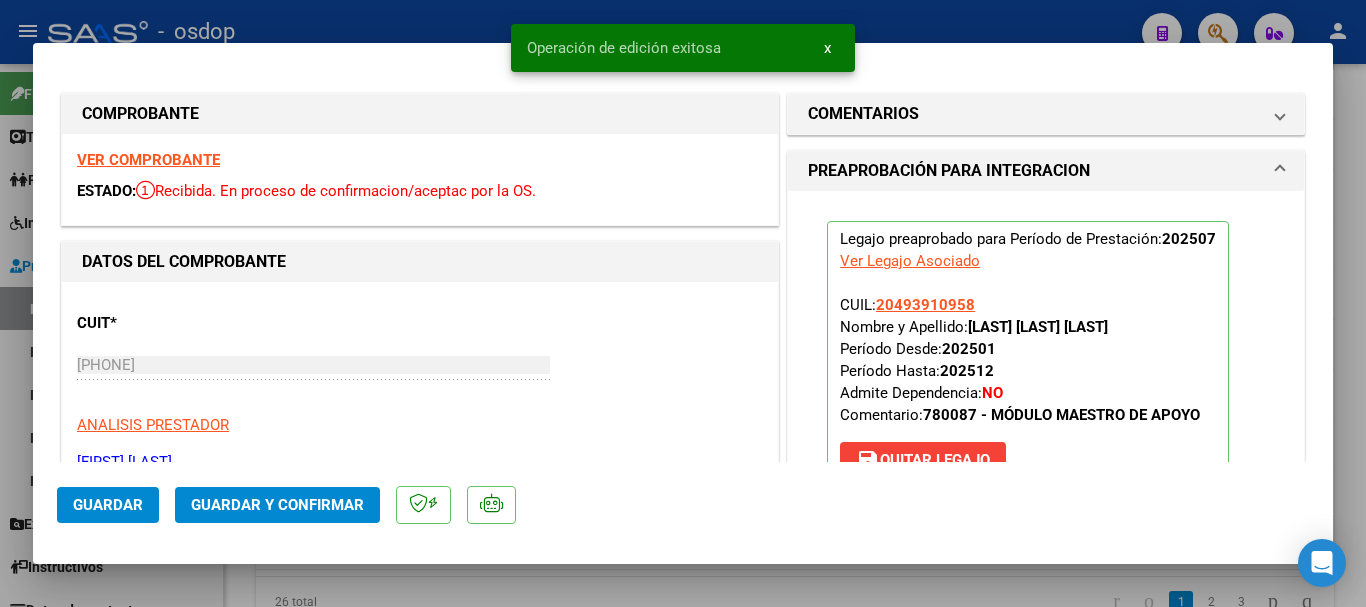 click at bounding box center [683, 303] 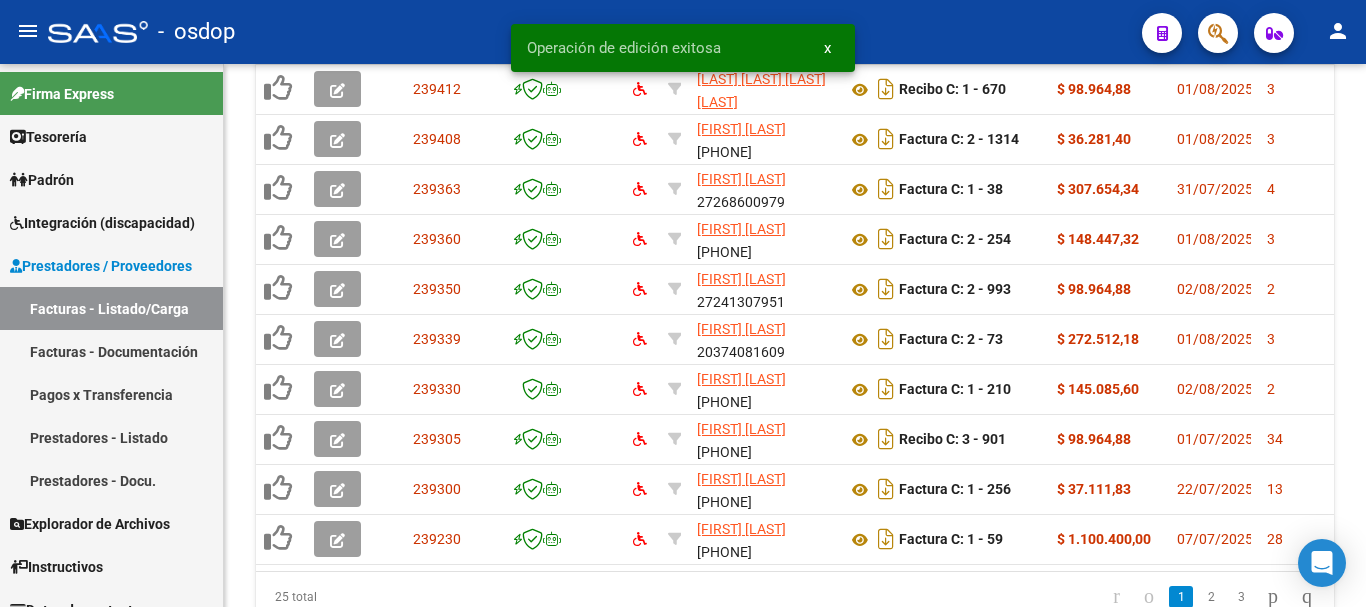 scroll, scrollTop: 777, scrollLeft: 0, axis: vertical 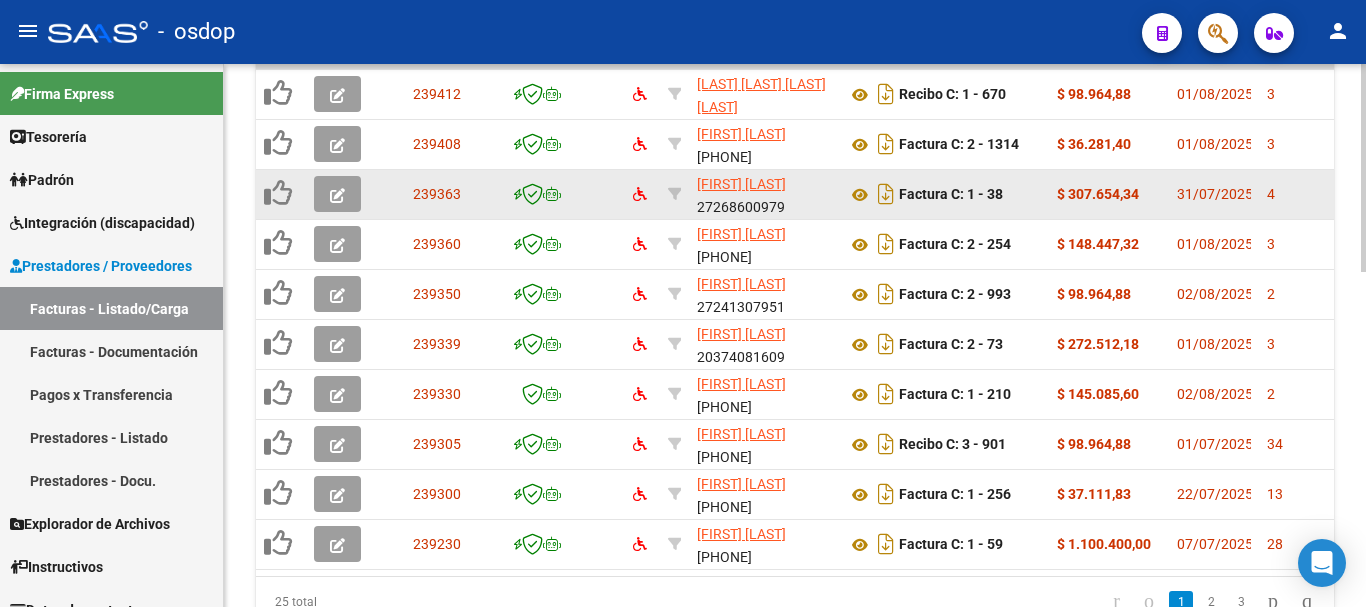 click 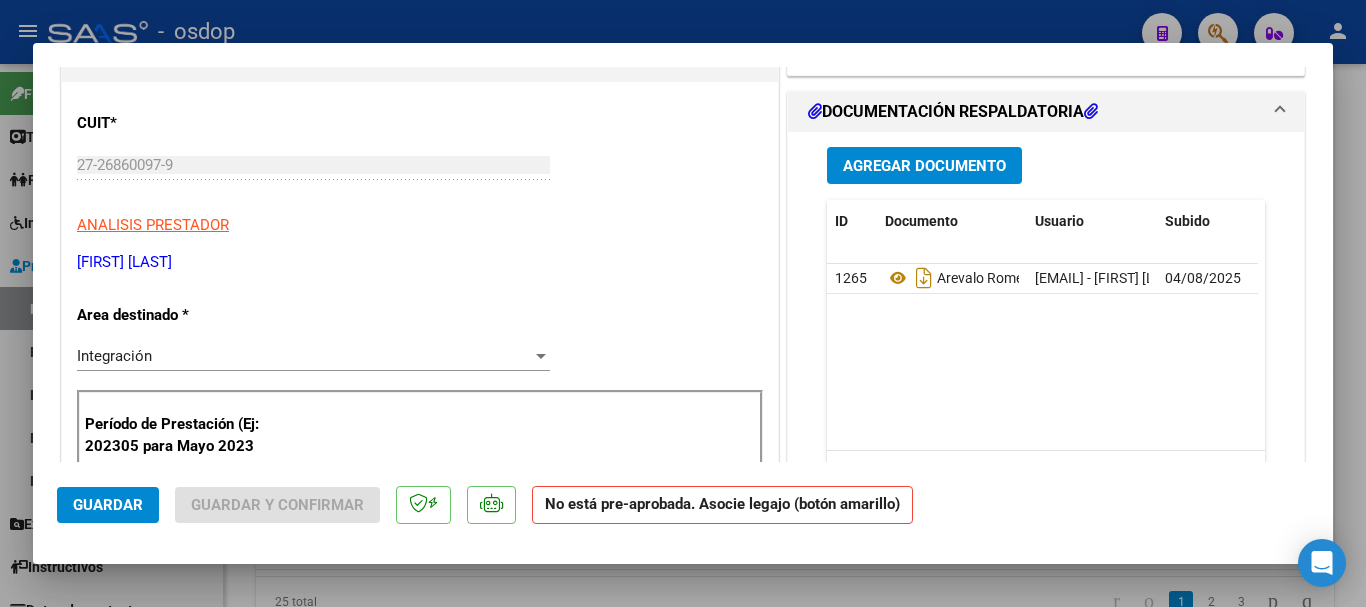 scroll, scrollTop: 0, scrollLeft: 0, axis: both 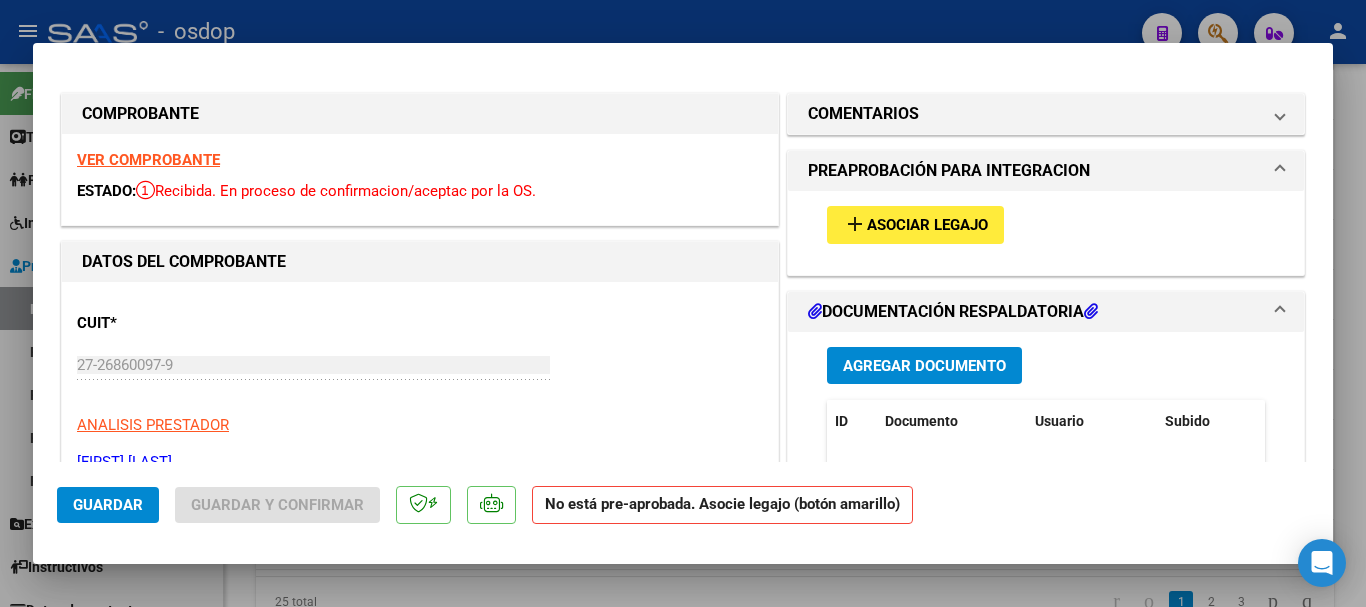 click on "add Asociar Legajo" at bounding box center [915, 224] 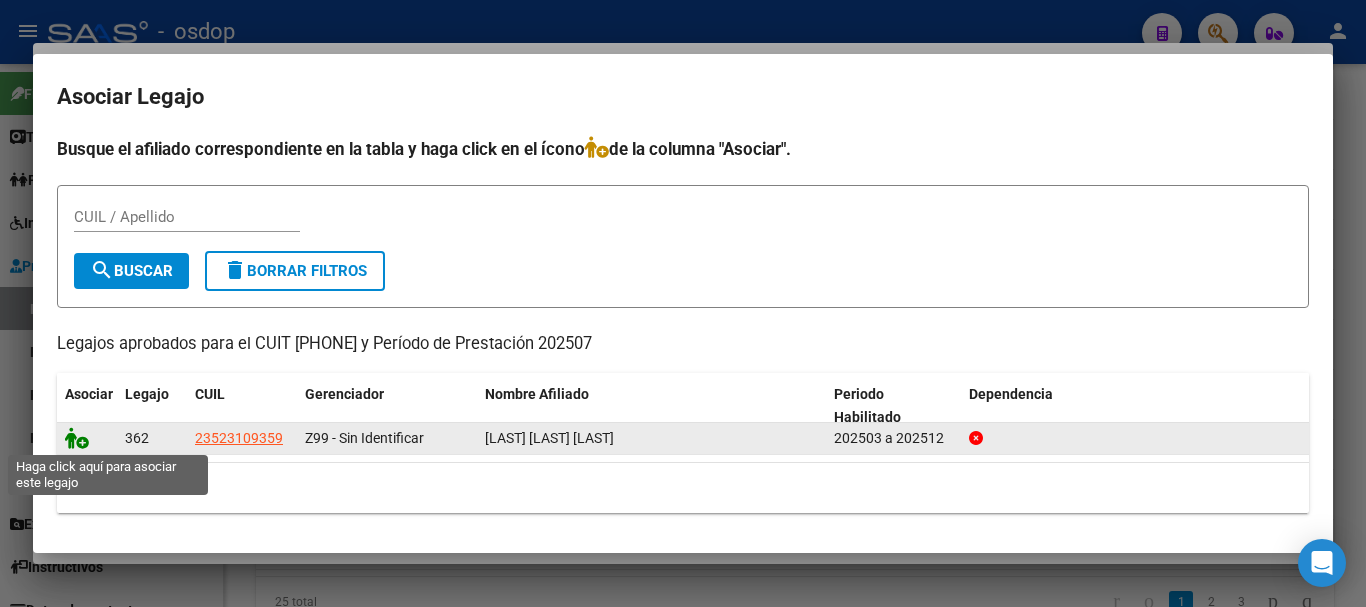 click 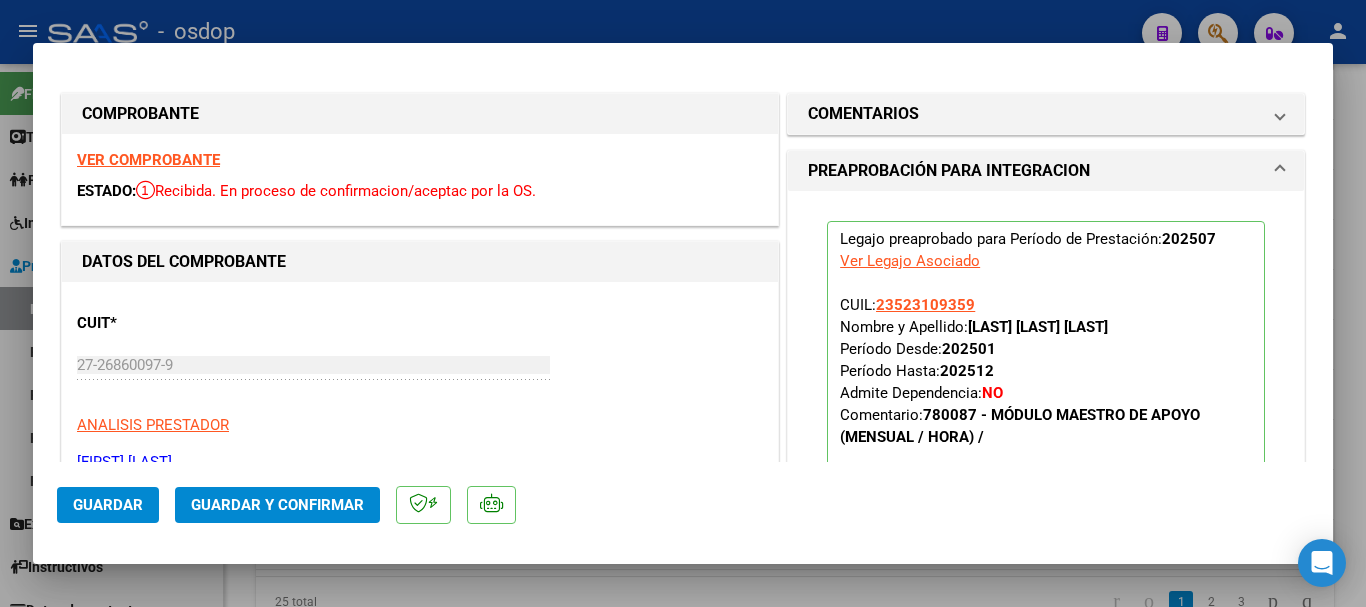 scroll, scrollTop: 400, scrollLeft: 0, axis: vertical 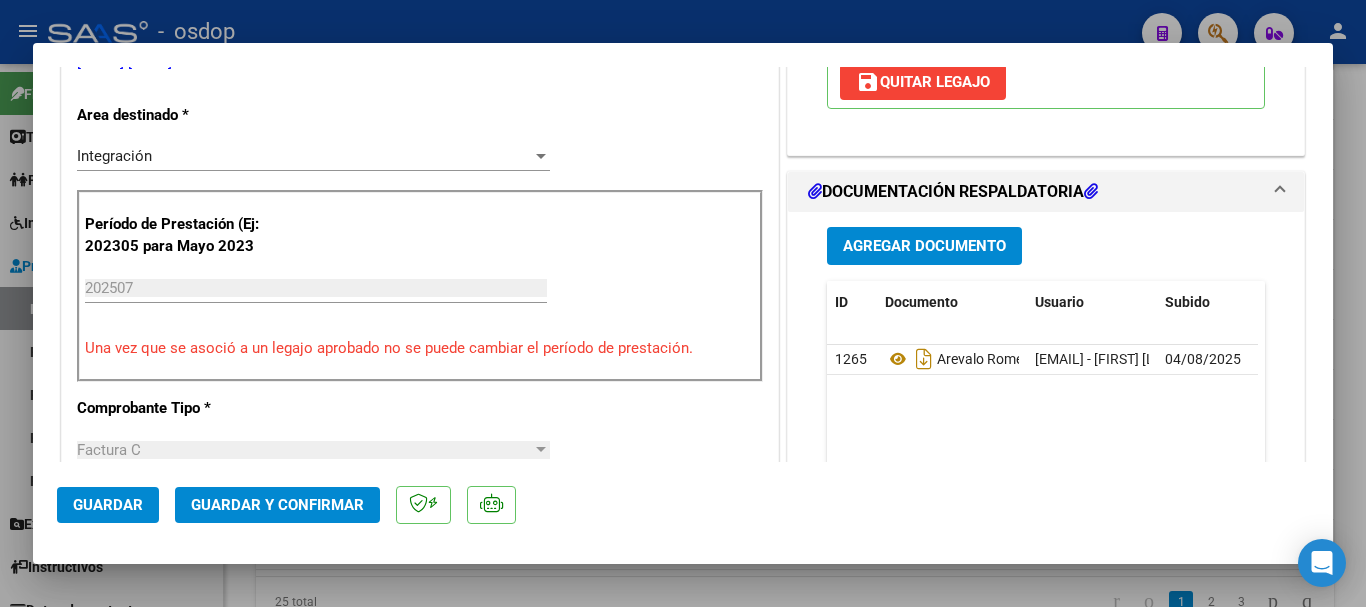 click on "Guardar" 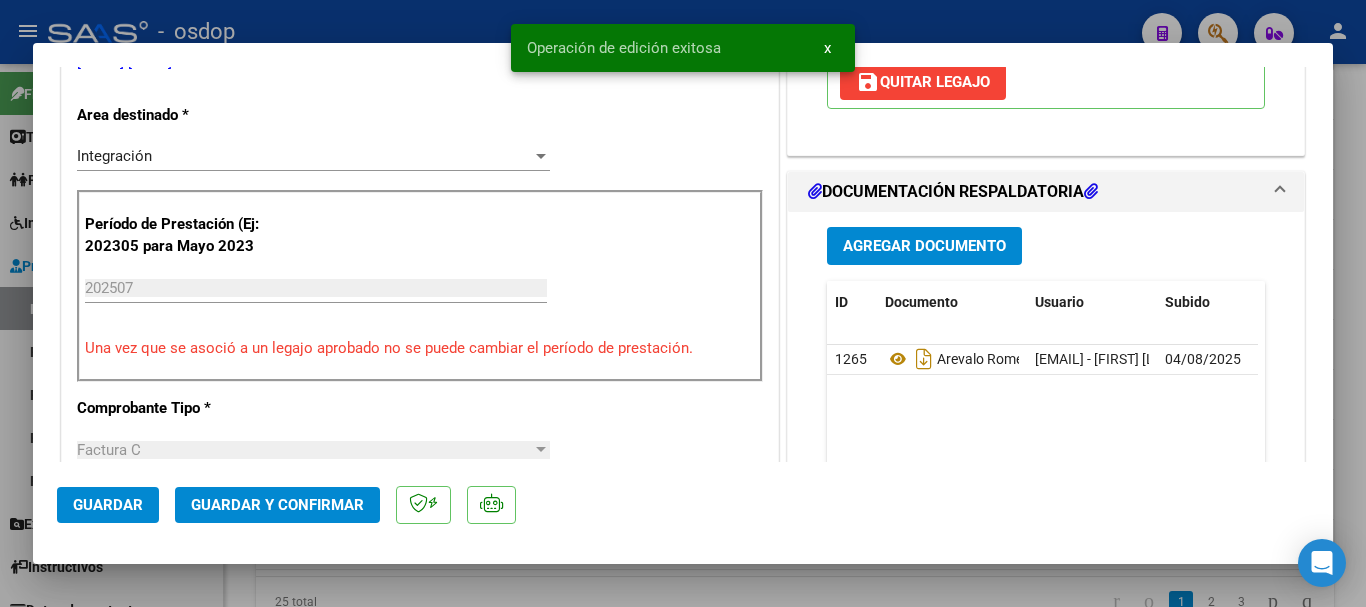 click at bounding box center (683, 303) 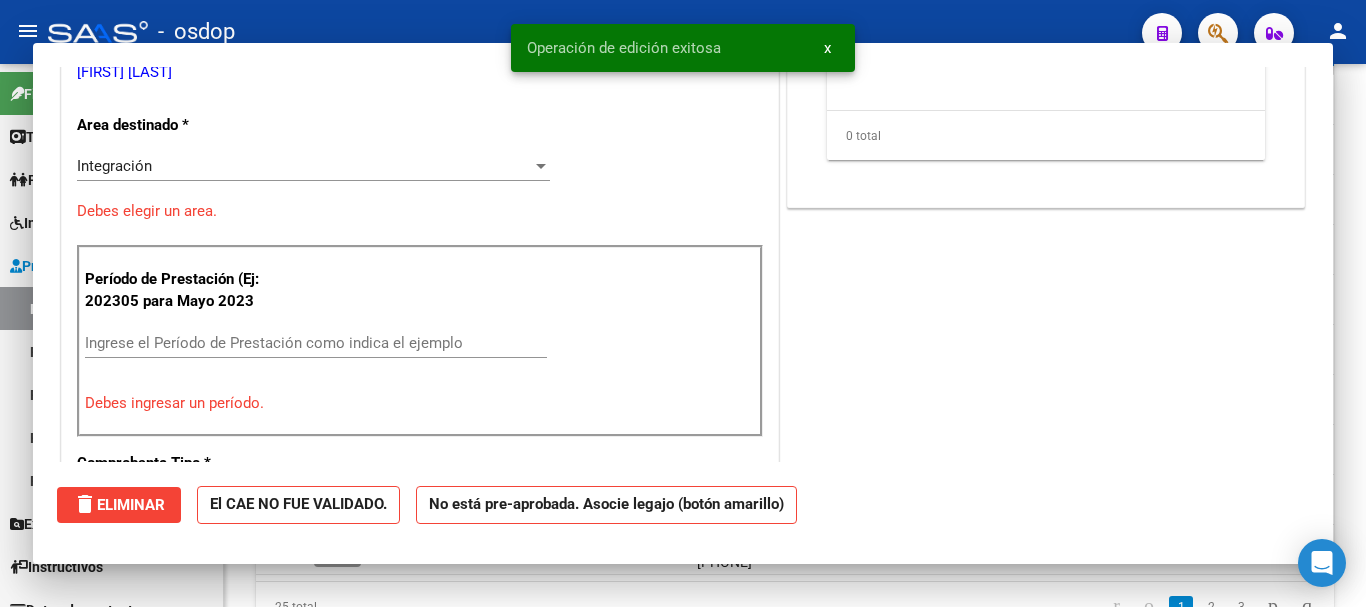scroll, scrollTop: 782, scrollLeft: 0, axis: vertical 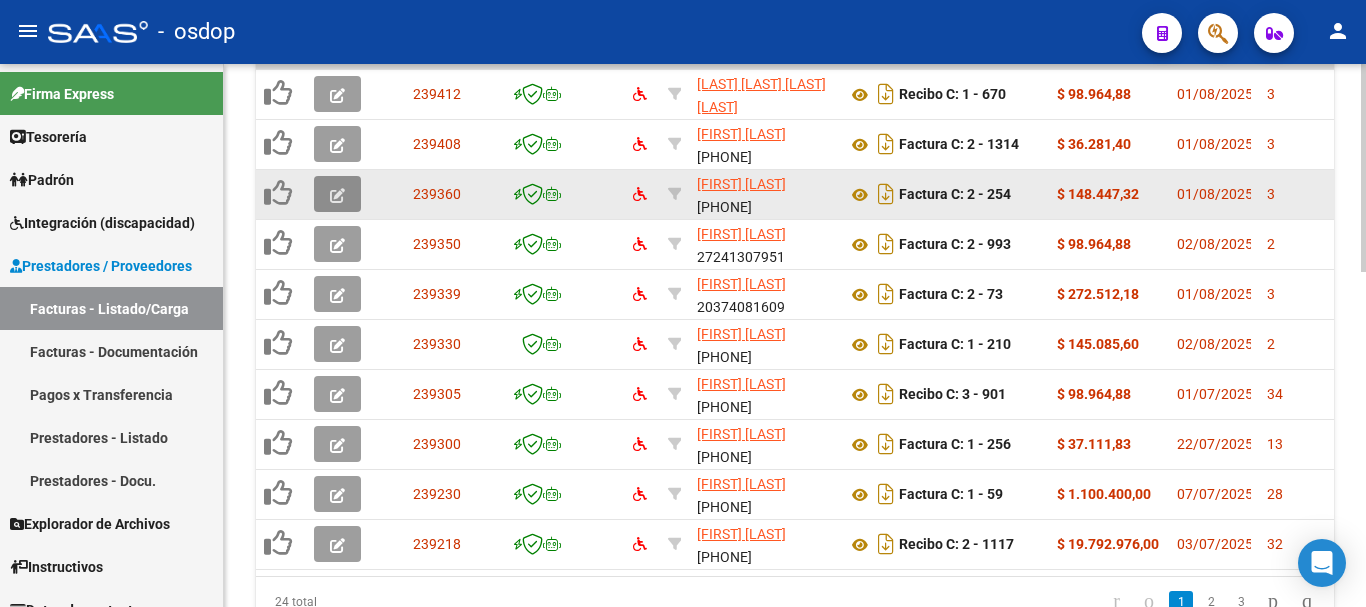click 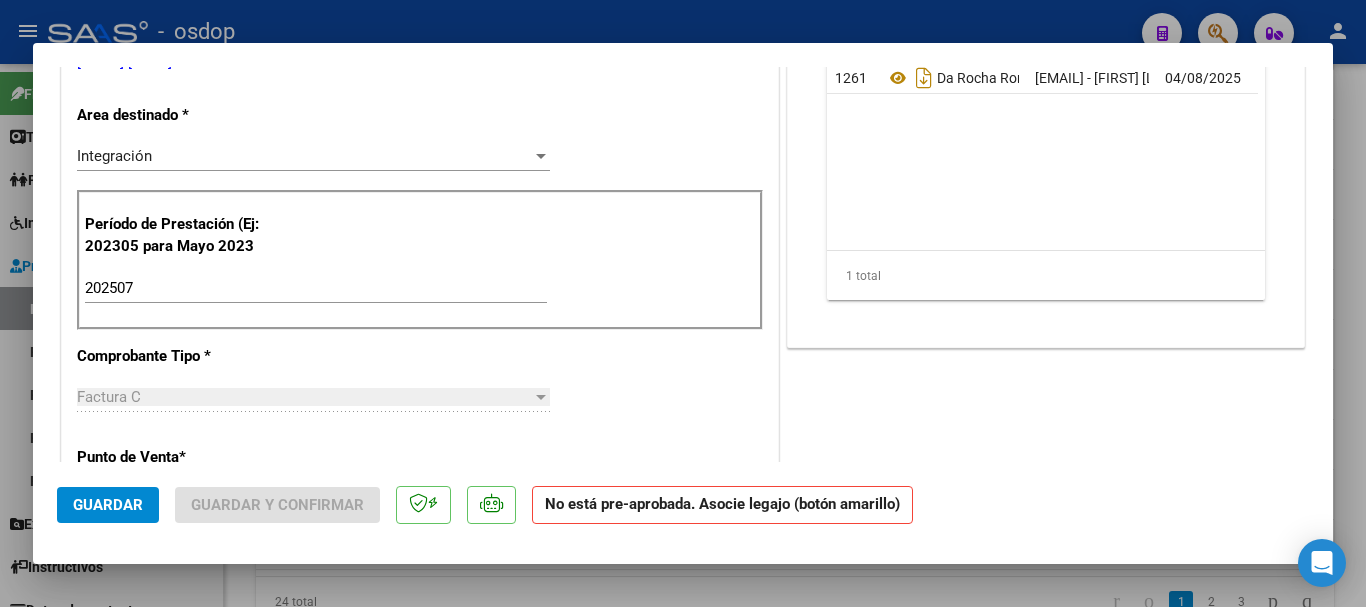 scroll, scrollTop: 0, scrollLeft: 0, axis: both 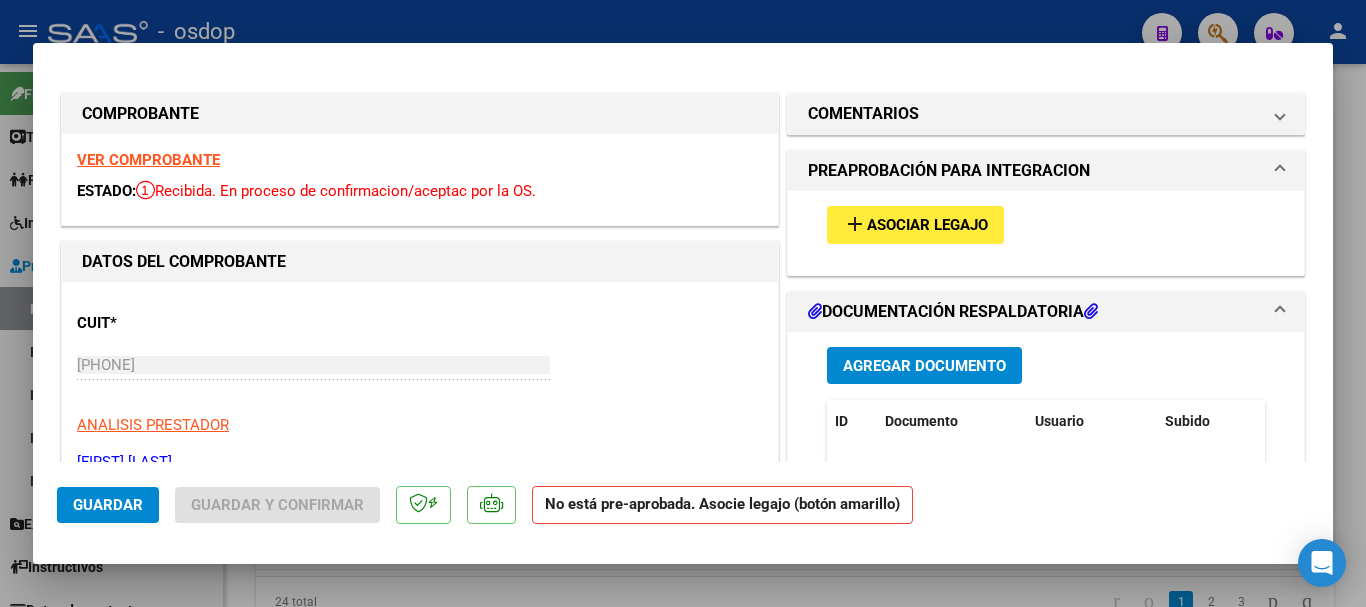 click on "Asociar Legajo" at bounding box center (927, 226) 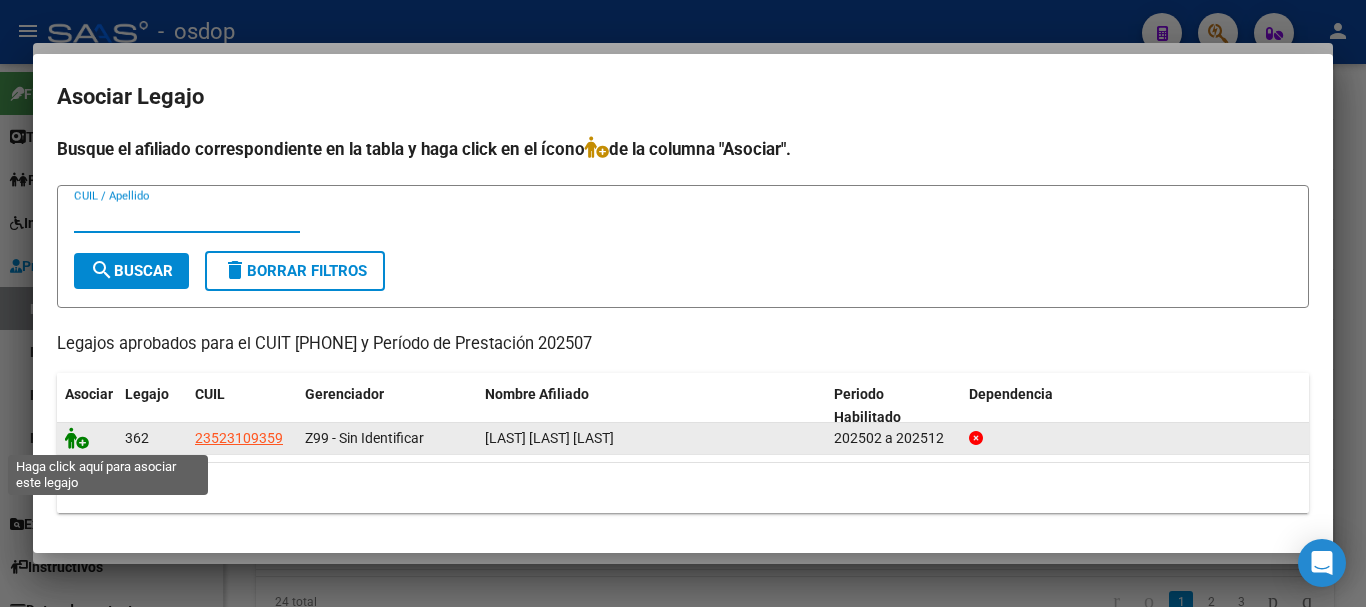 click 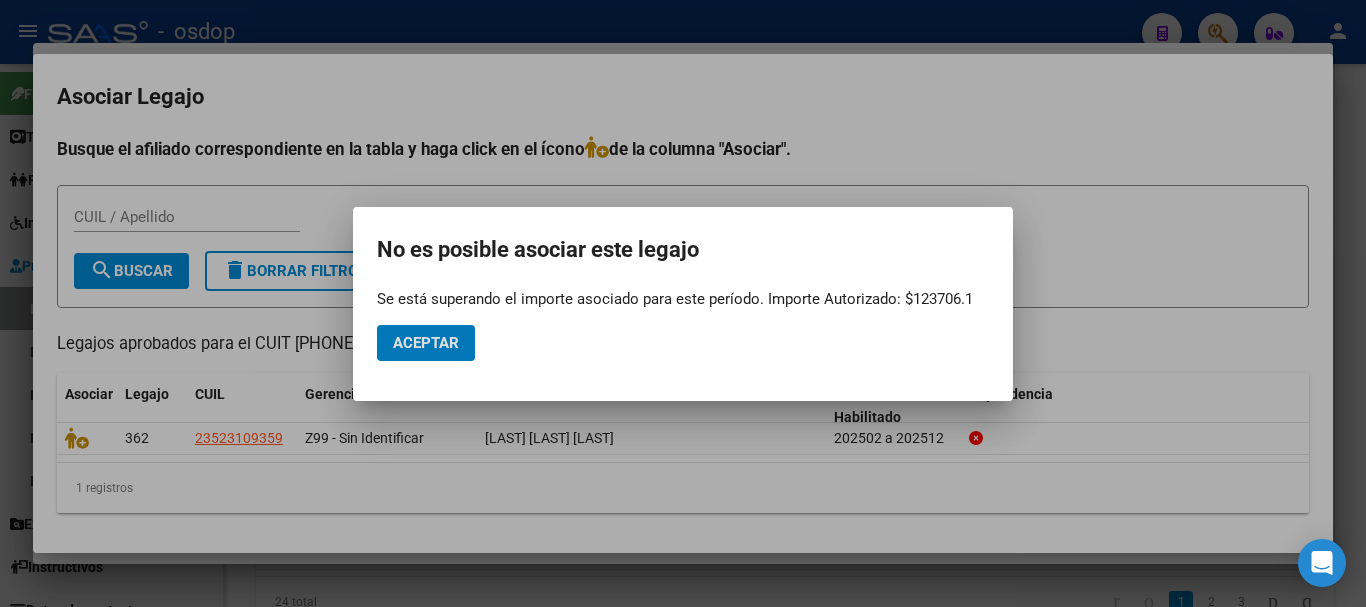 click on "Aceptar" 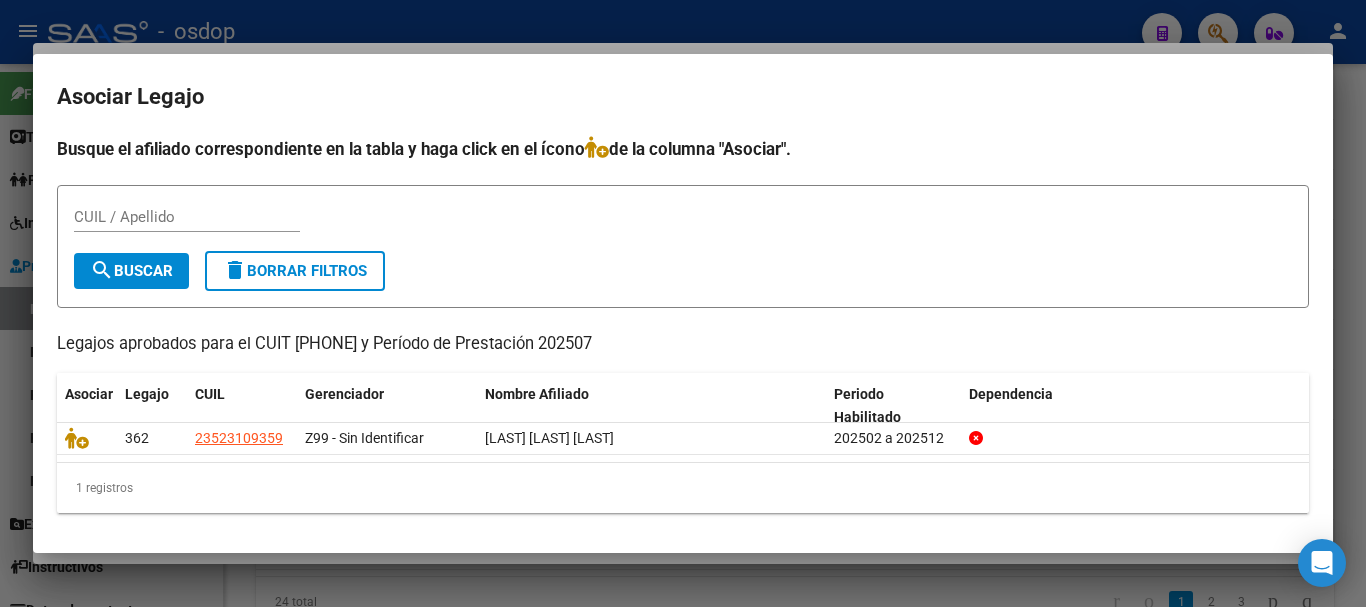 click at bounding box center (683, 303) 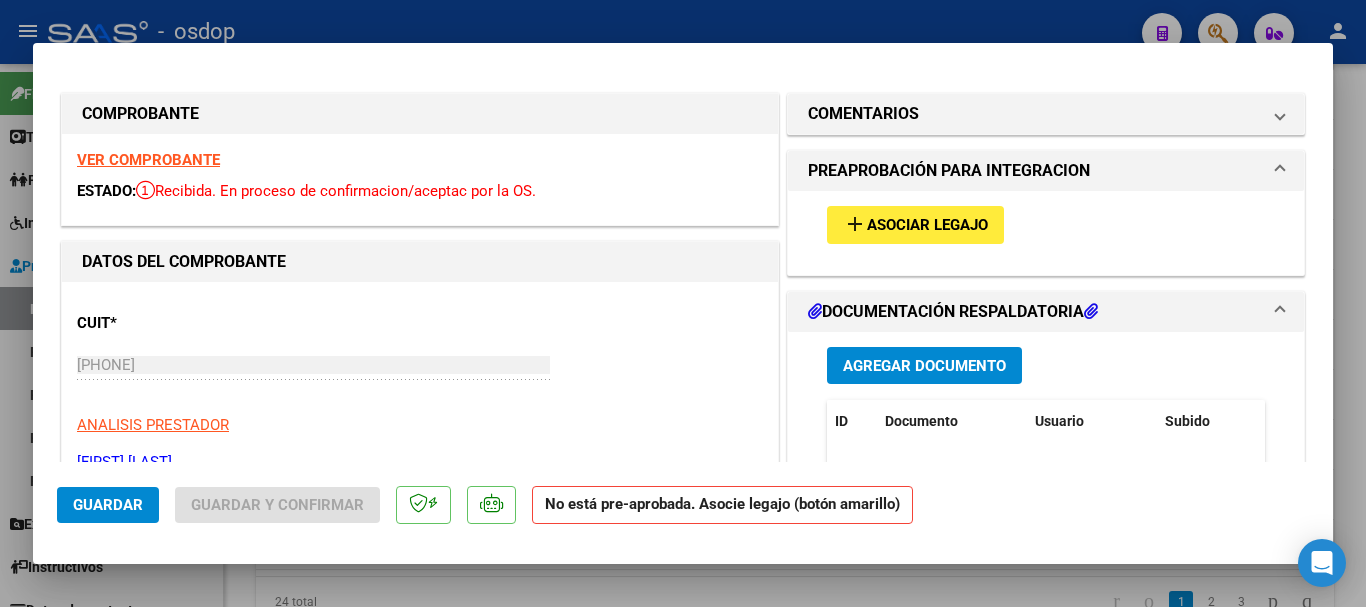 click at bounding box center [683, 303] 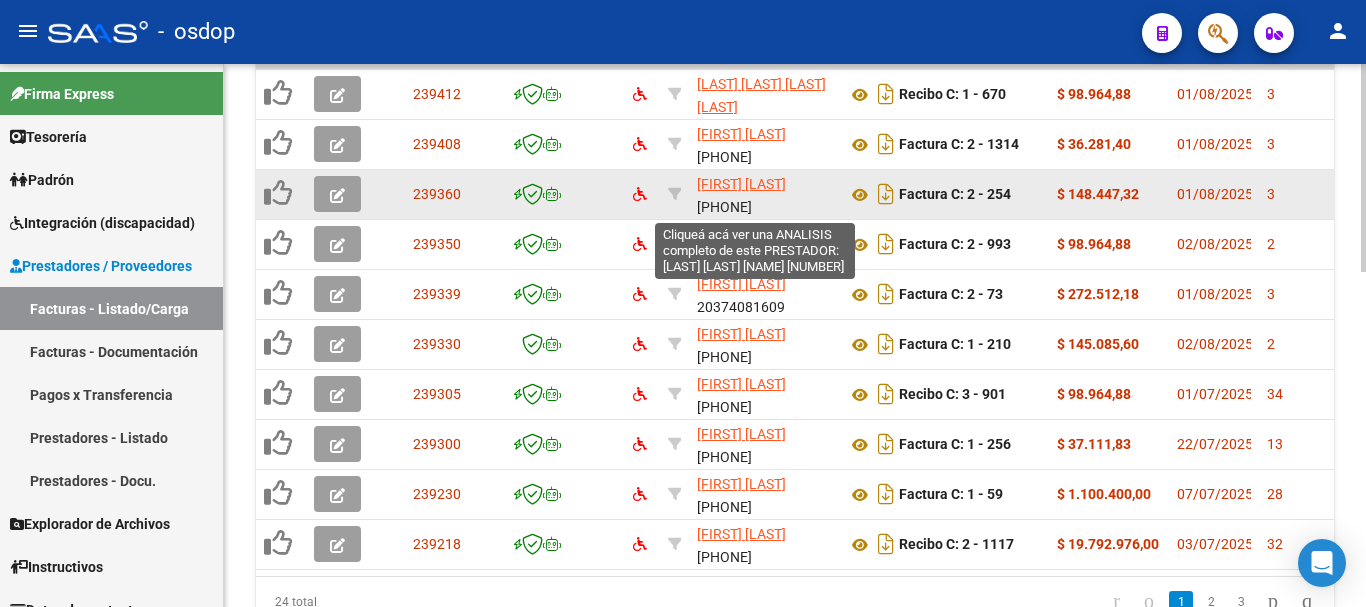 click on "[FIRST] [LAST]" 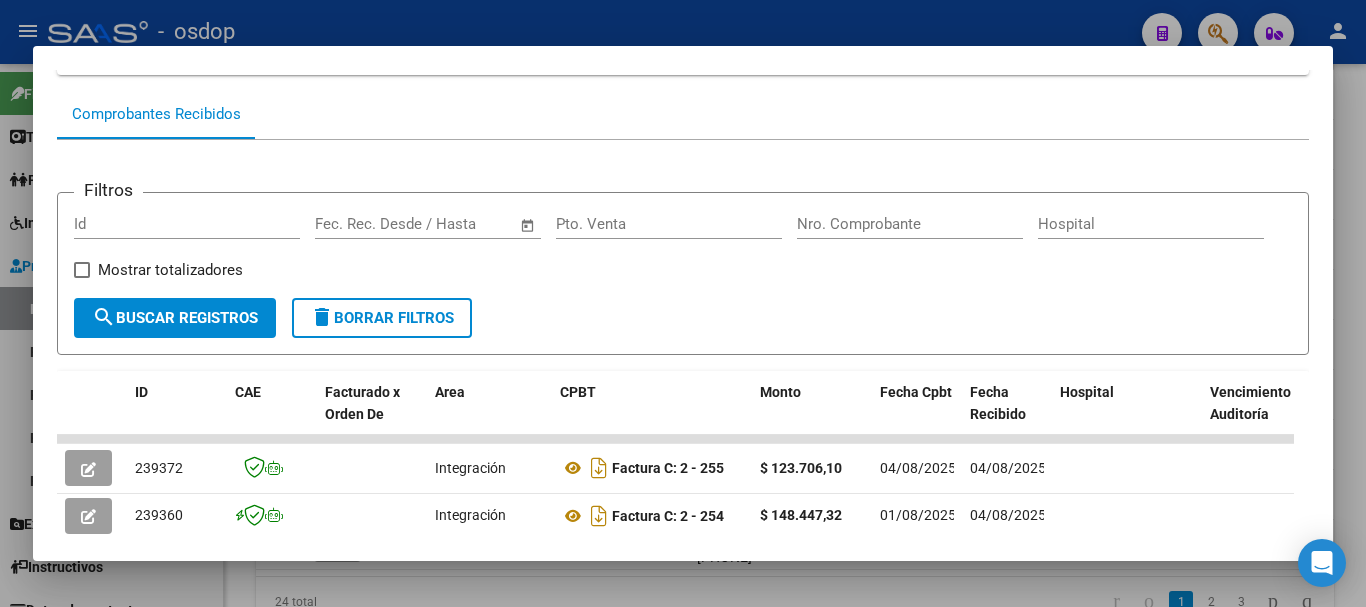 scroll, scrollTop: 375, scrollLeft: 0, axis: vertical 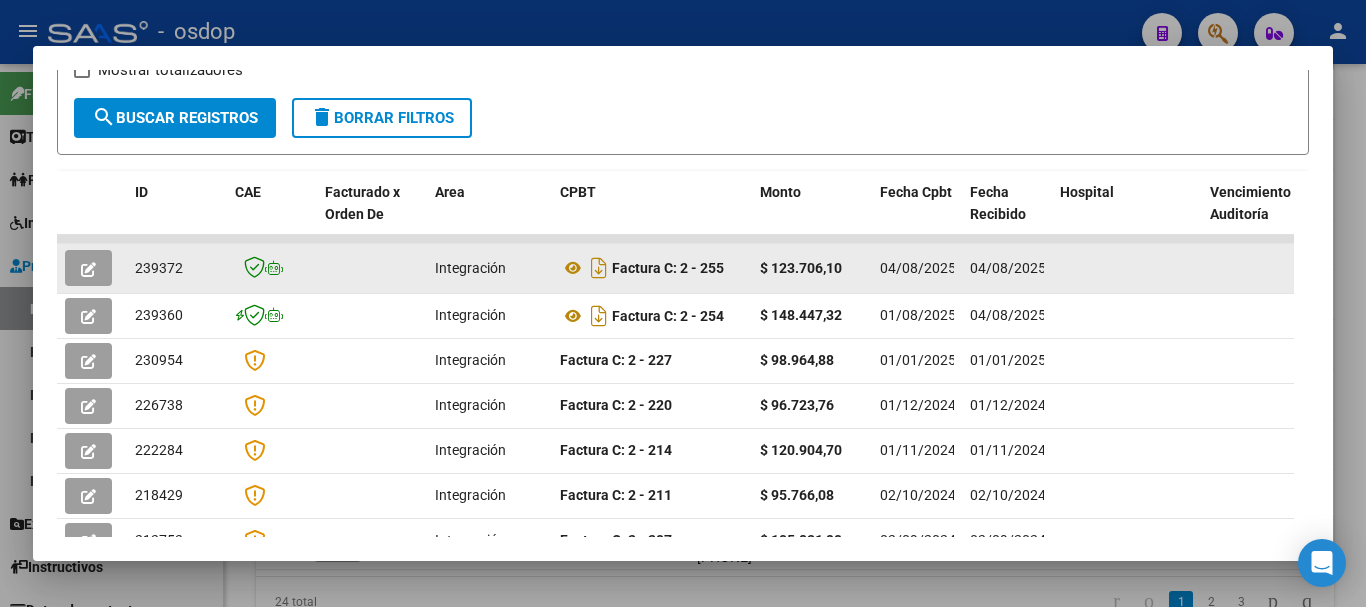 click on "239372" 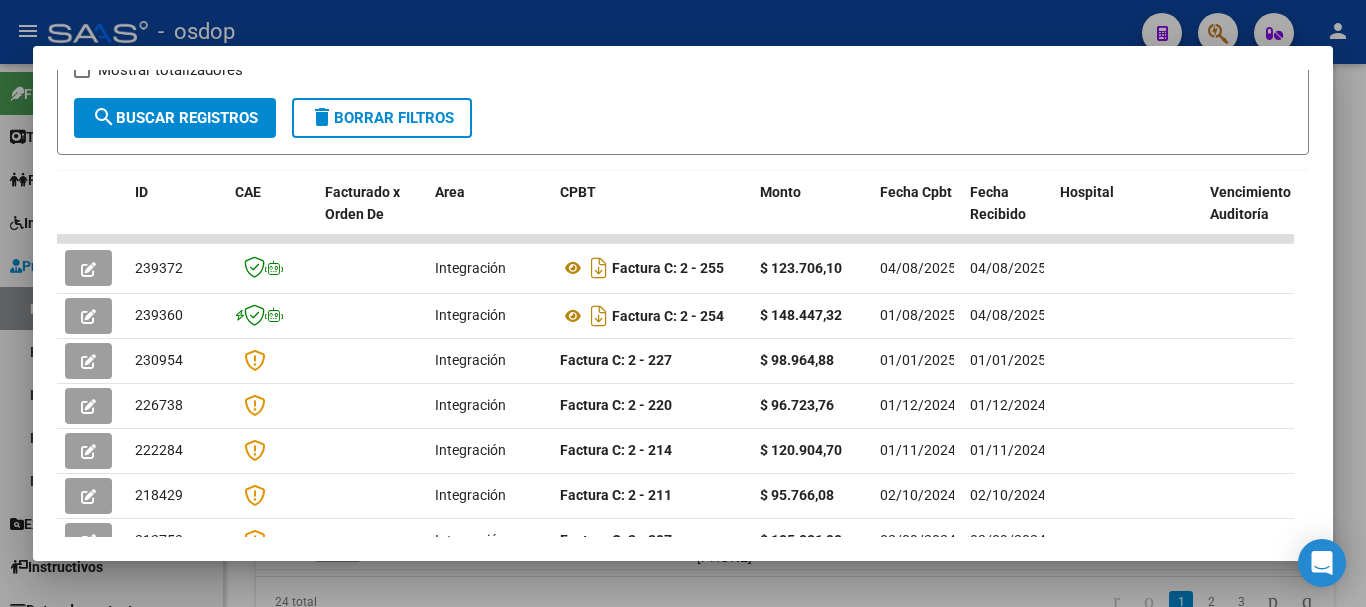 copy on "239372" 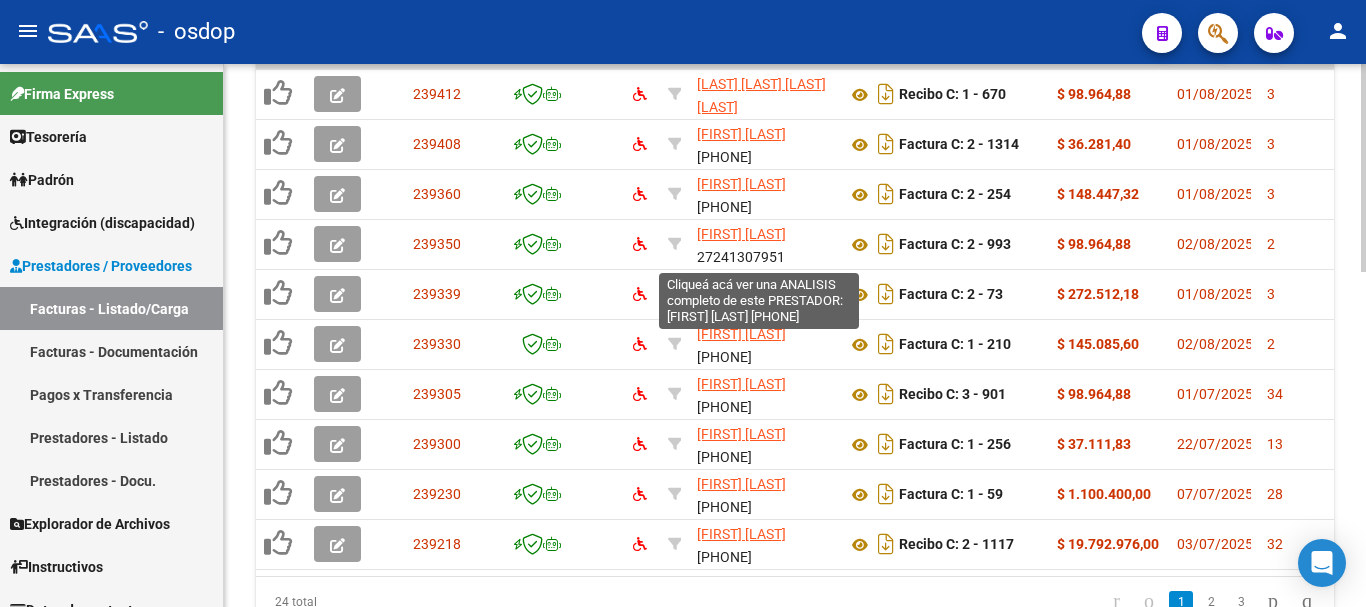 scroll, scrollTop: 377, scrollLeft: 0, axis: vertical 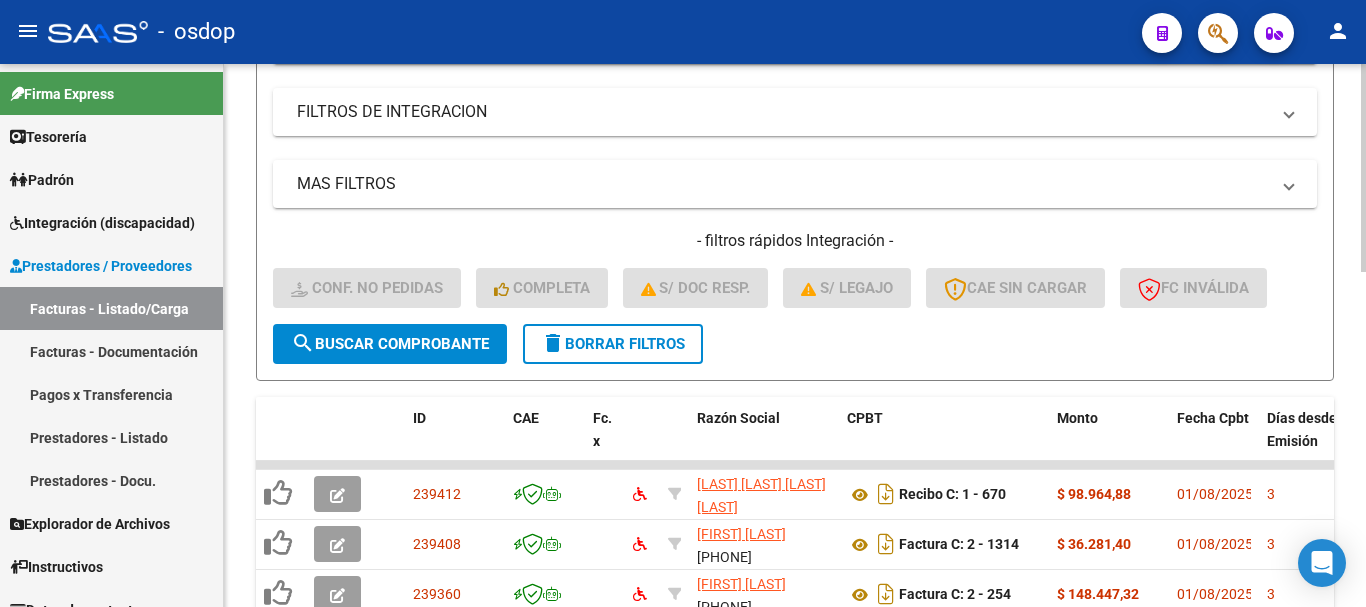 click on "delete  Borrar Filtros" 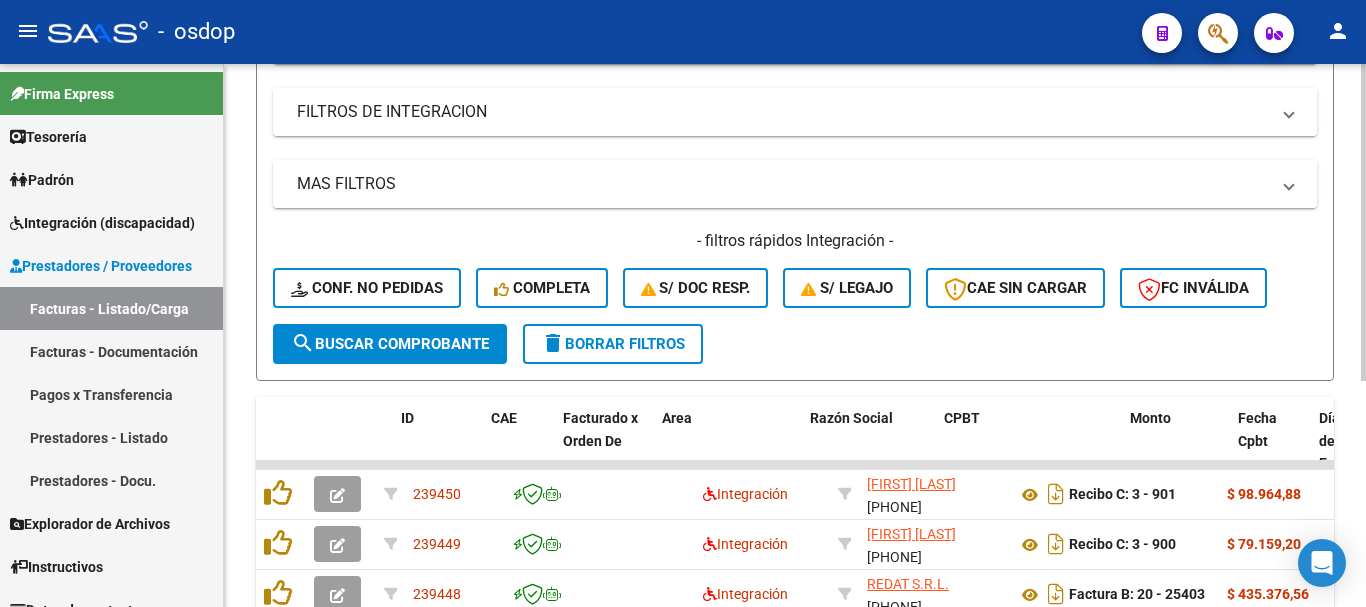 scroll, scrollTop: 77, scrollLeft: 0, axis: vertical 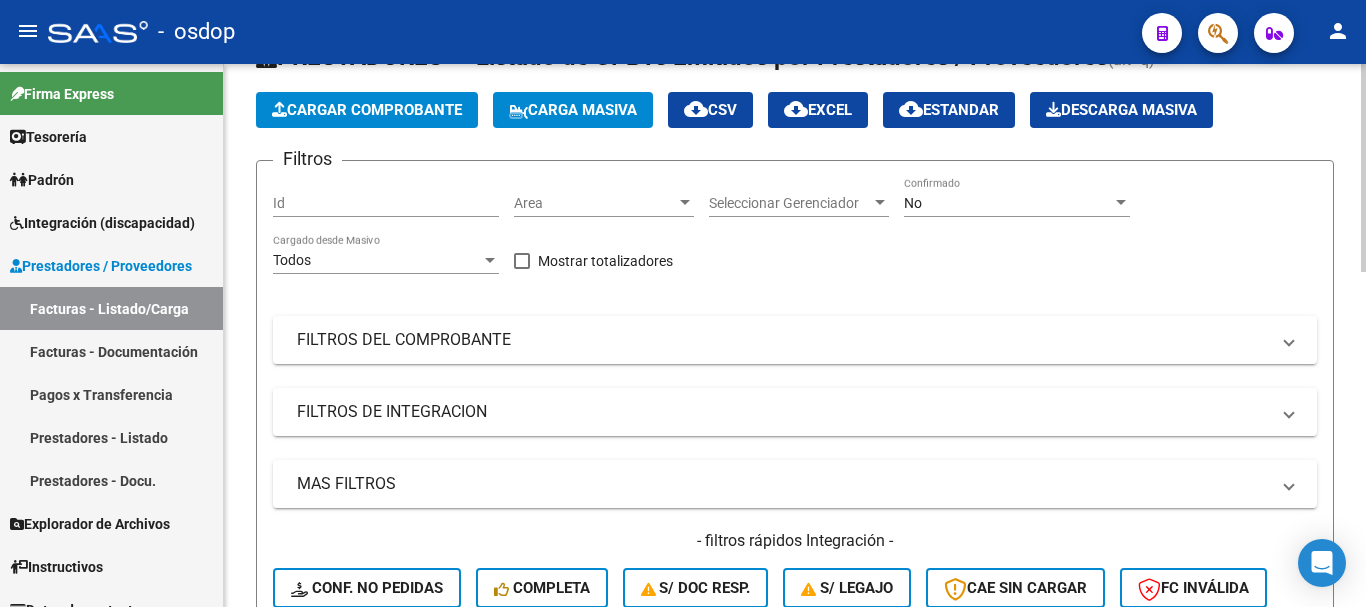 click on "Id" at bounding box center [386, 203] 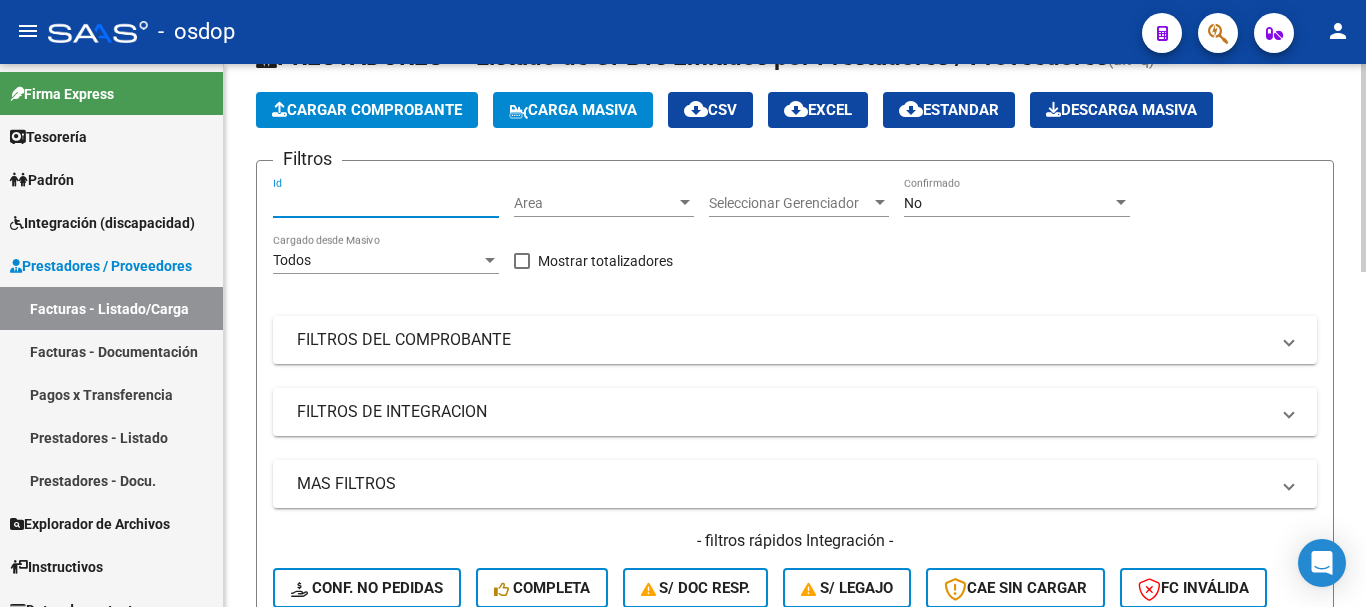 paste on "239372" 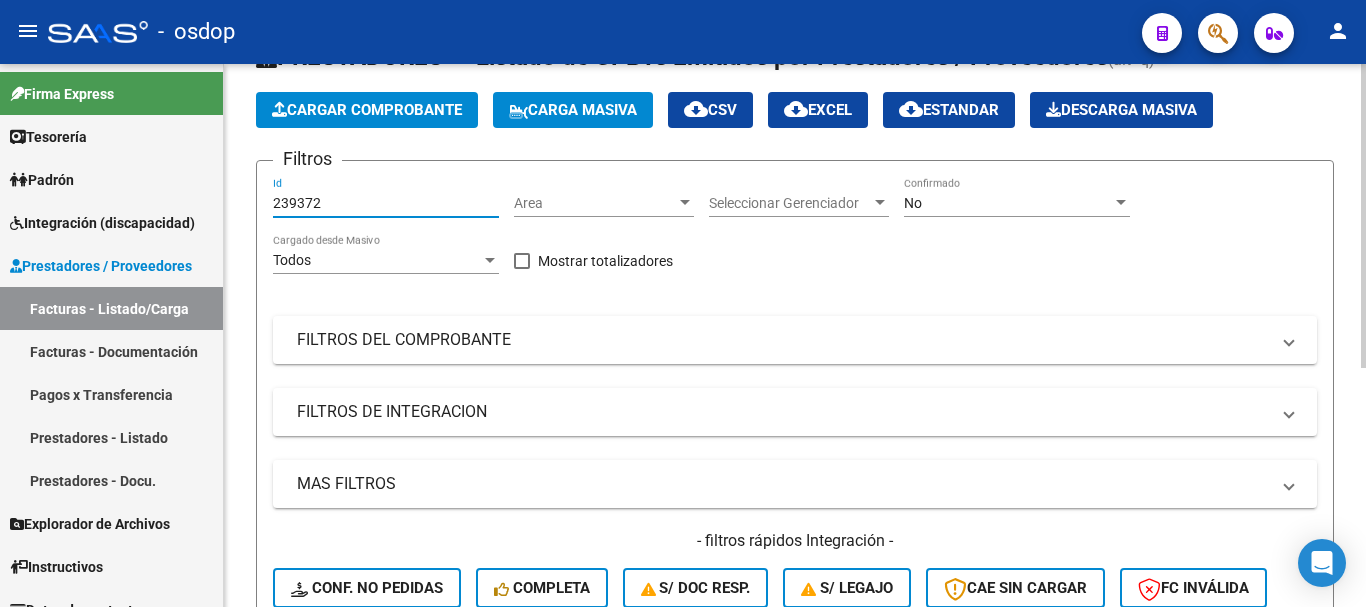 scroll, scrollTop: 427, scrollLeft: 0, axis: vertical 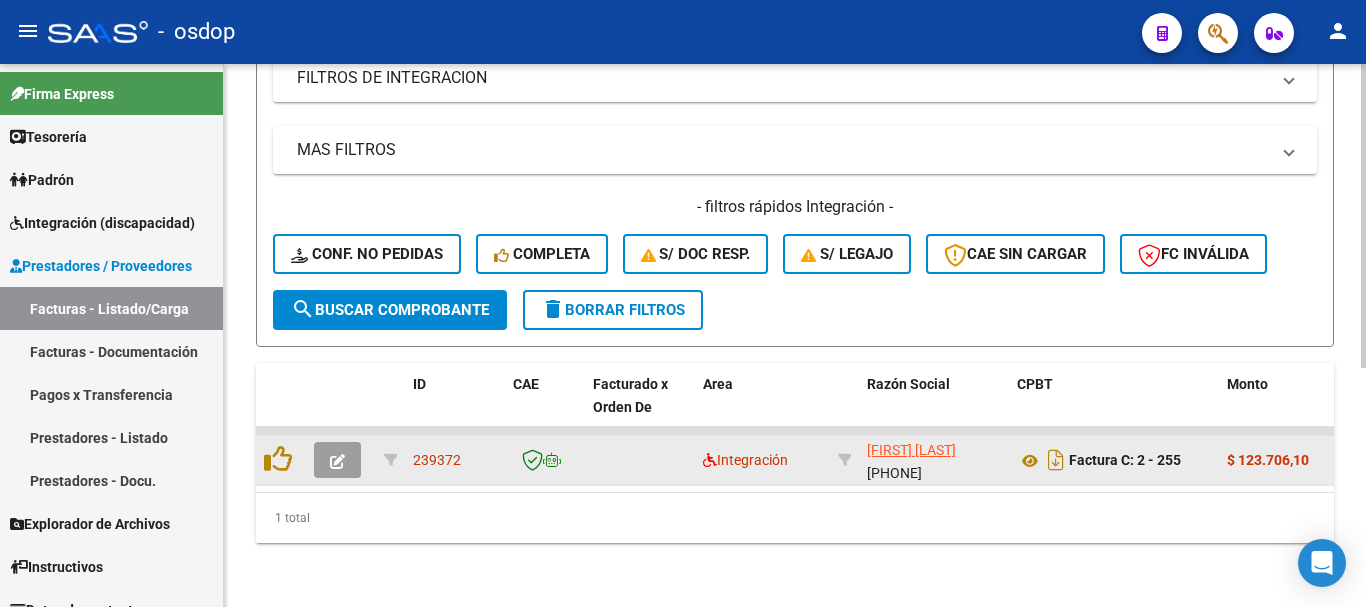 type on "239372" 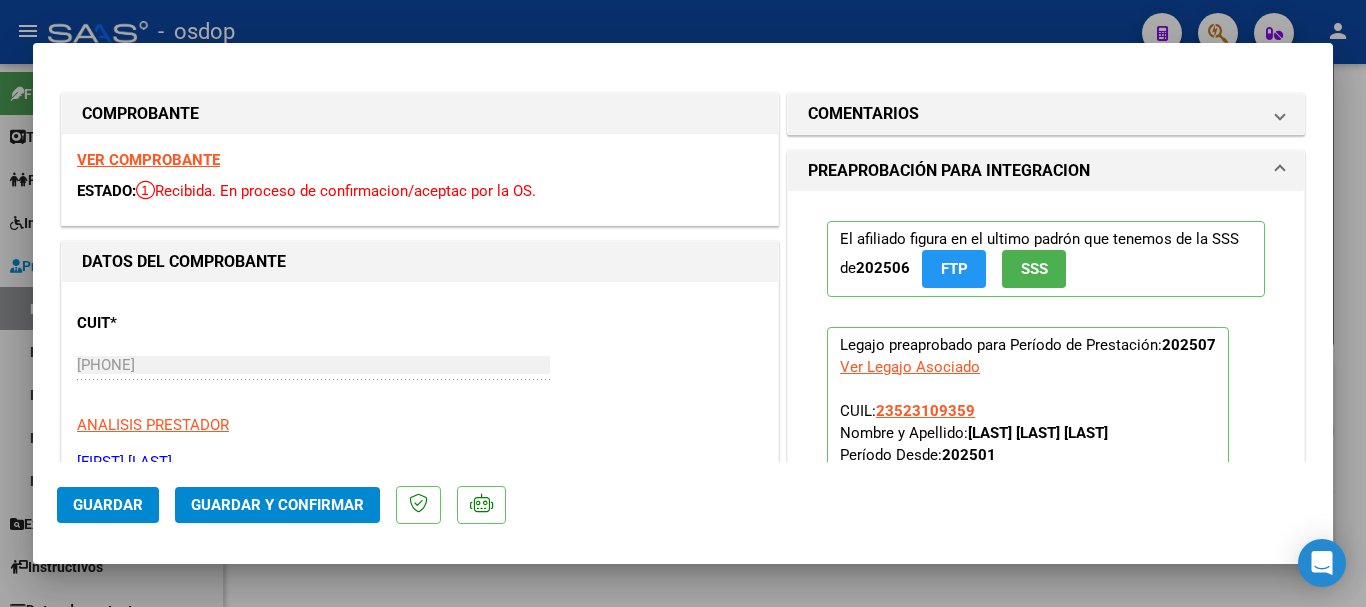 scroll, scrollTop: 300, scrollLeft: 0, axis: vertical 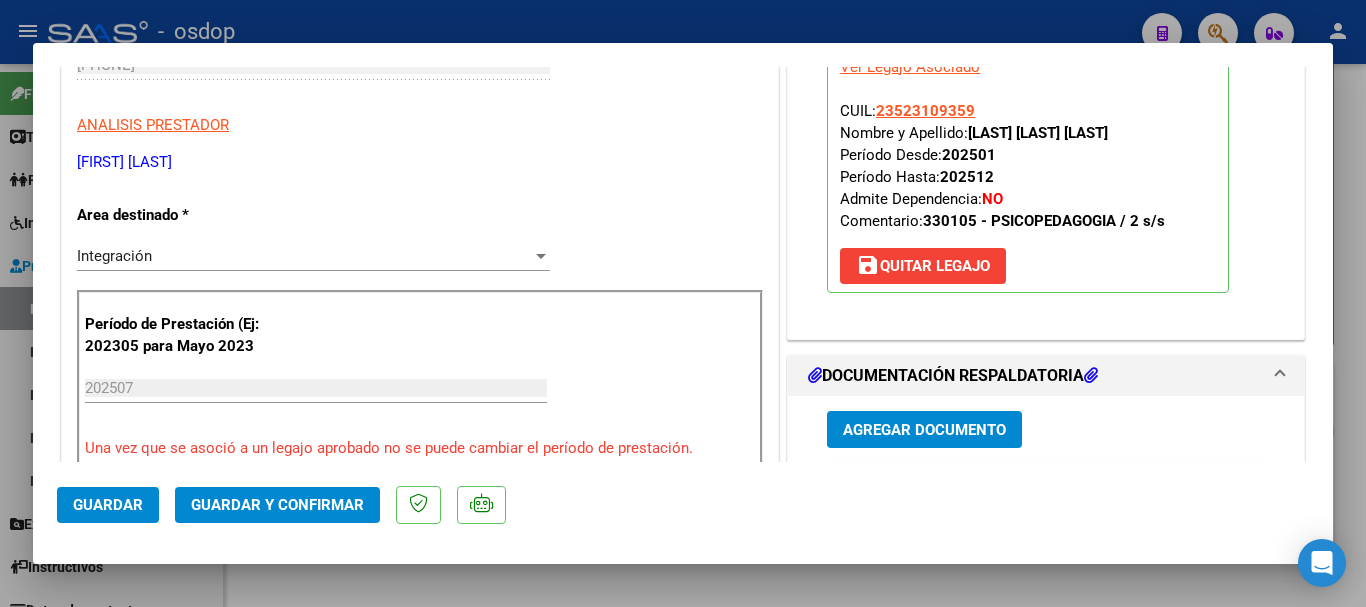 click on "save  Quitar Legajo" at bounding box center [923, 266] 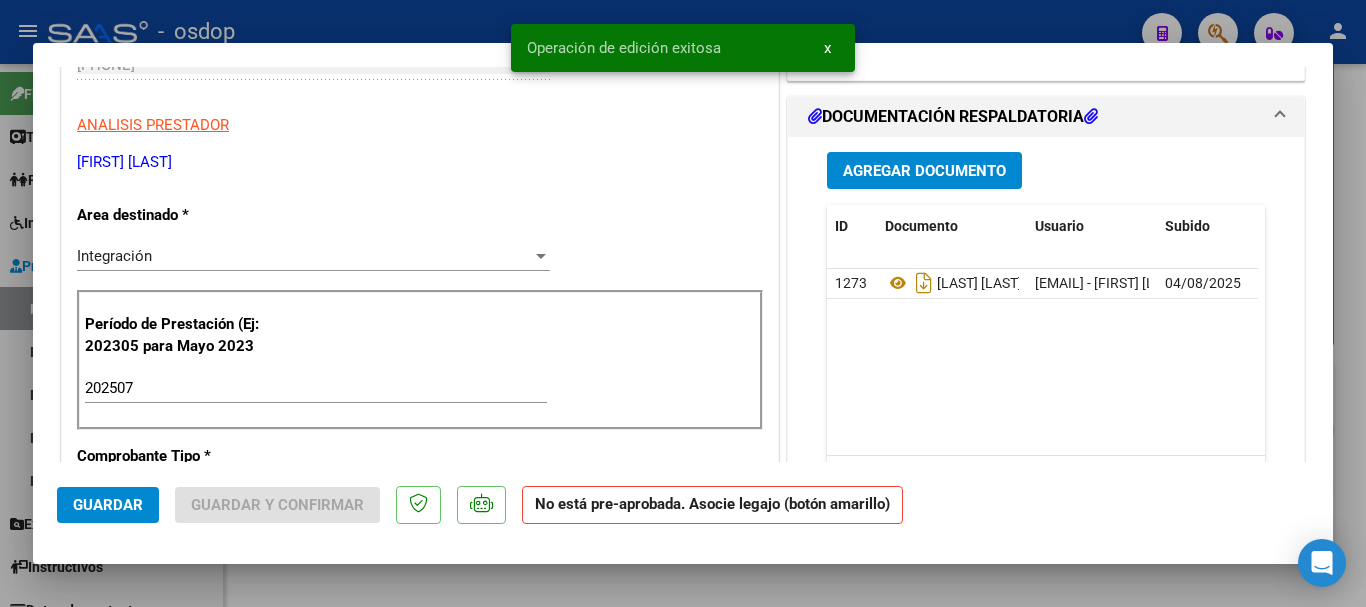 click at bounding box center (683, 303) 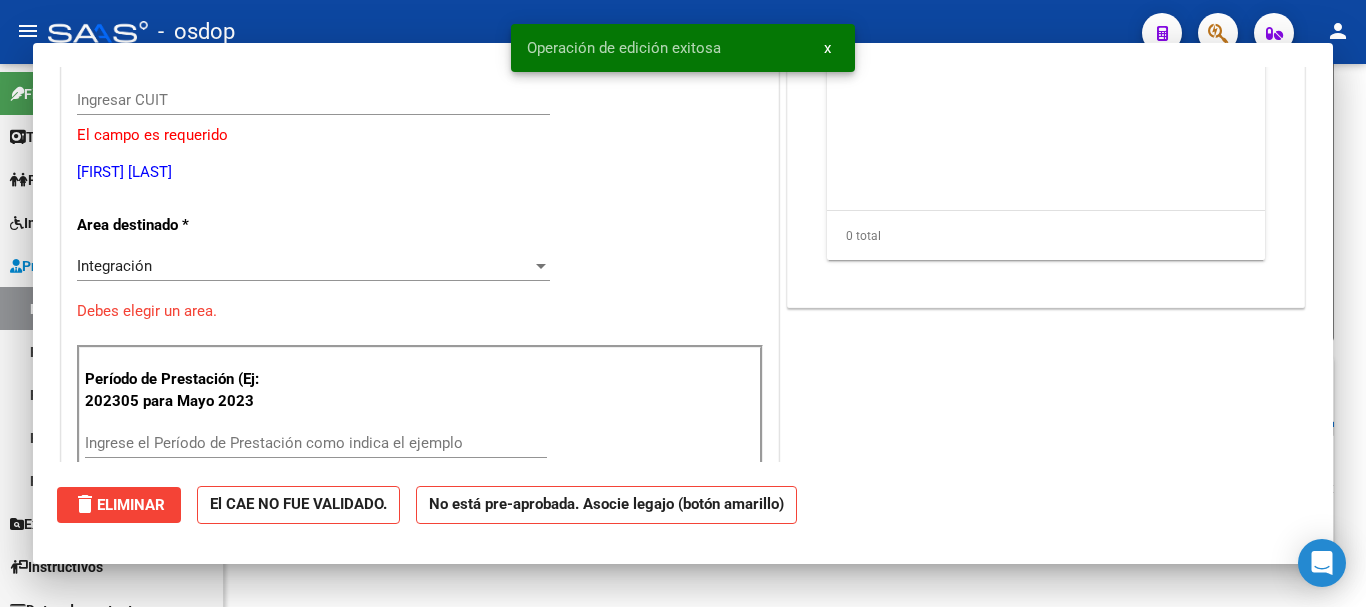 scroll, scrollTop: 0, scrollLeft: 0, axis: both 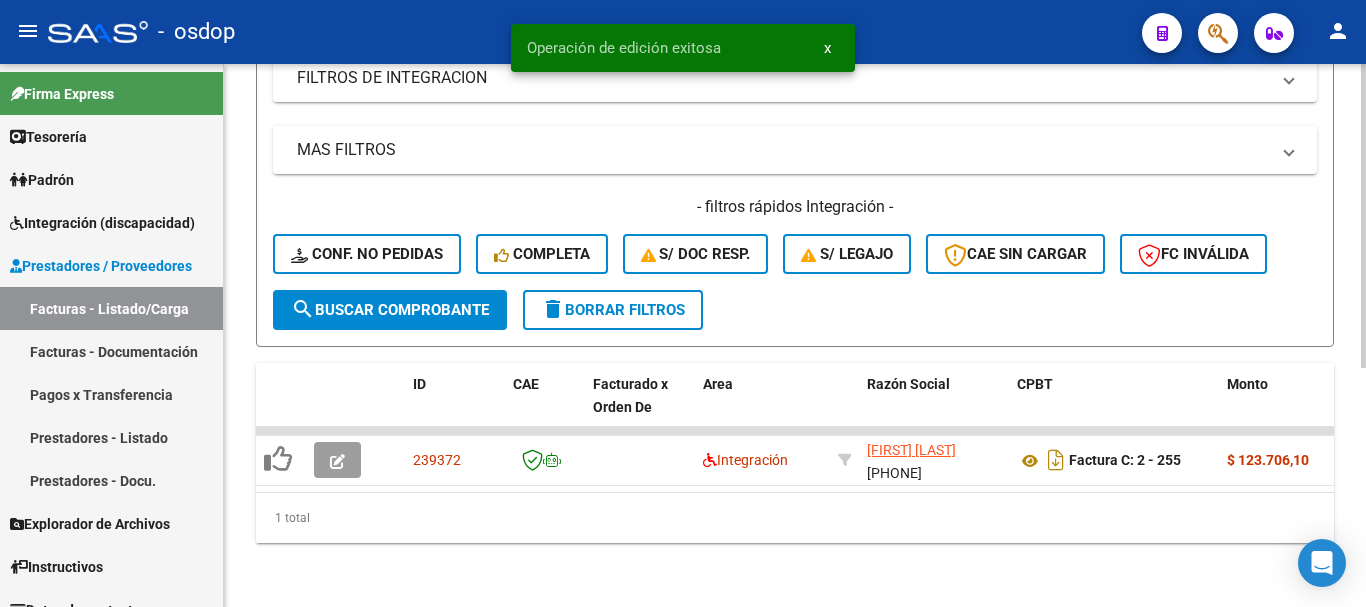 click on "delete  Borrar Filtros" 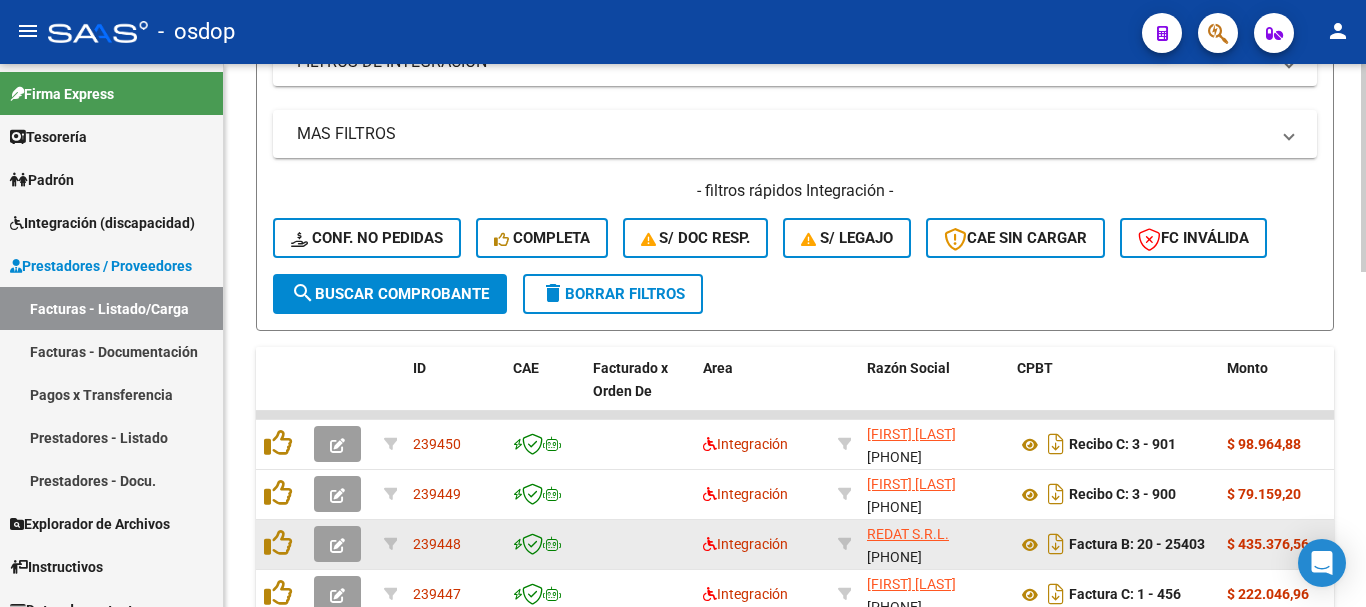 scroll, scrollTop: 727, scrollLeft: 0, axis: vertical 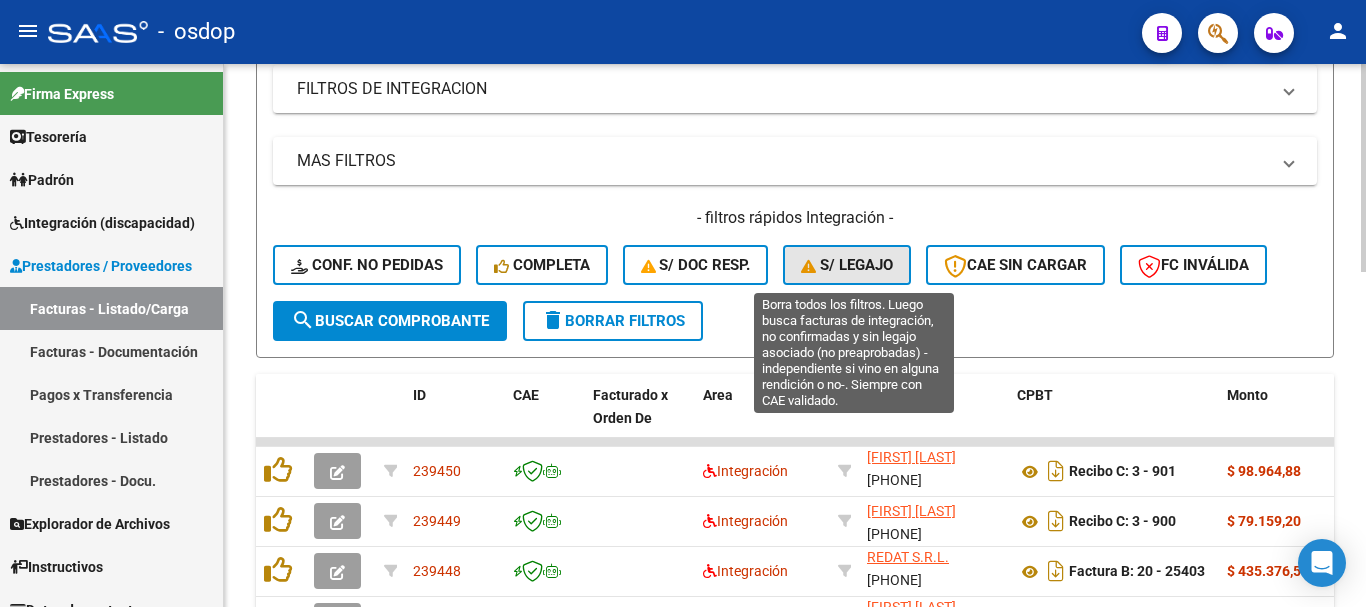click on "S/ legajo" 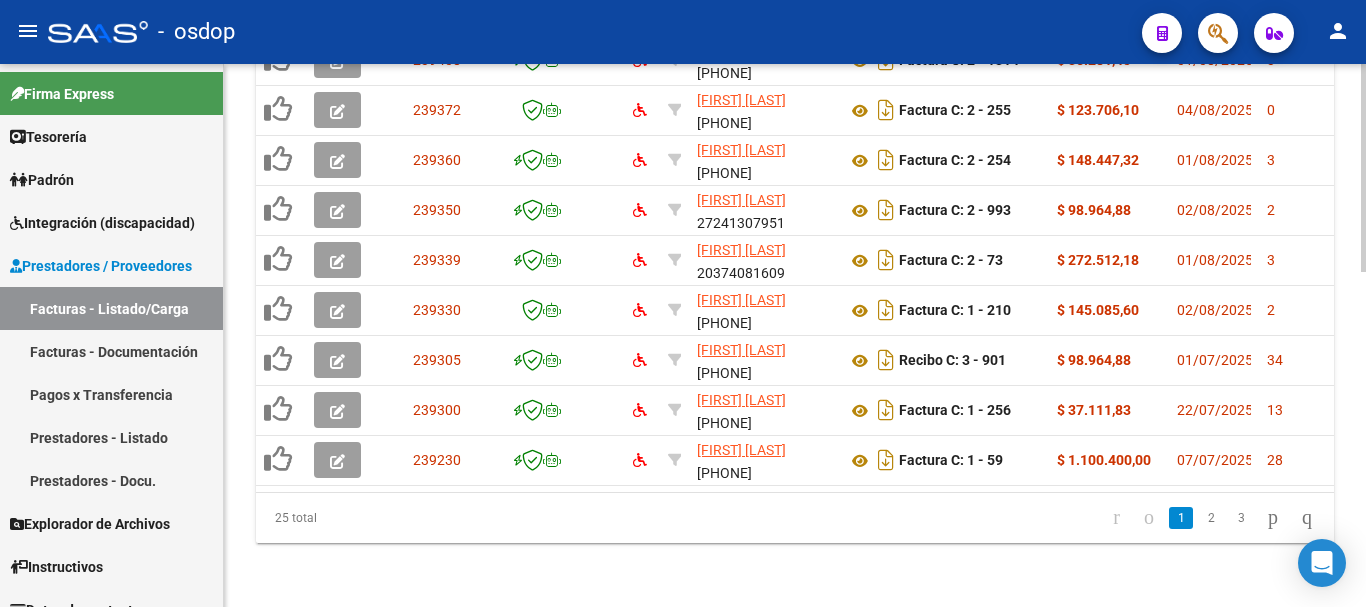 scroll, scrollTop: 777, scrollLeft: 0, axis: vertical 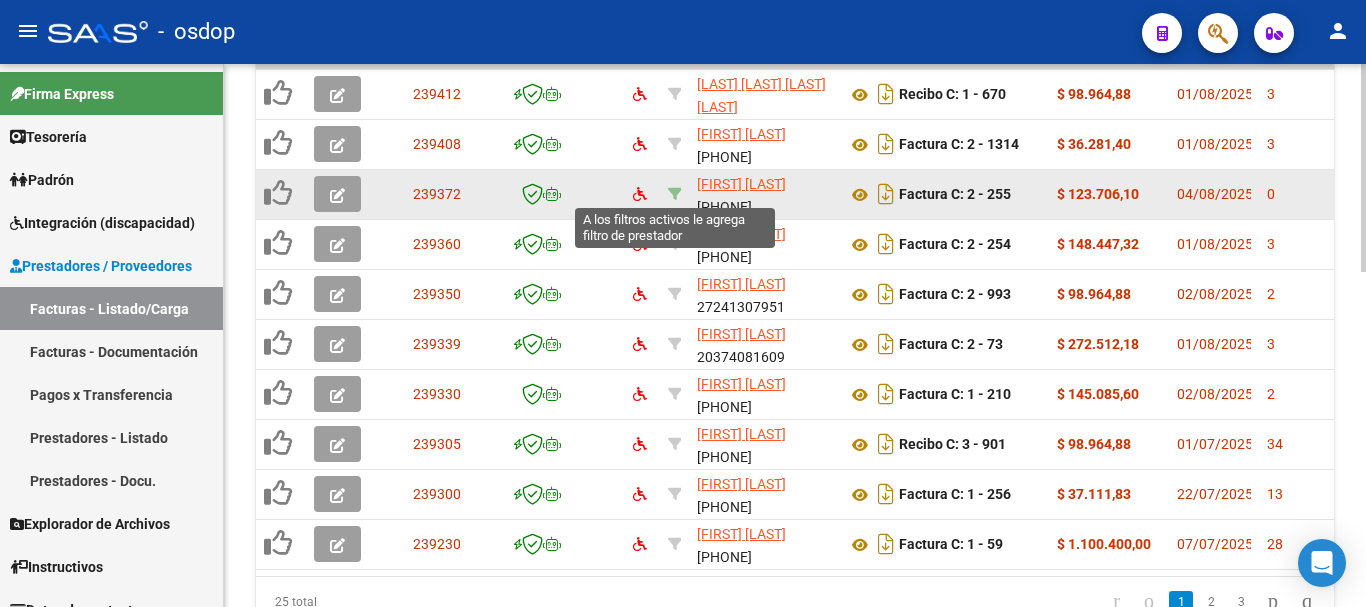 click 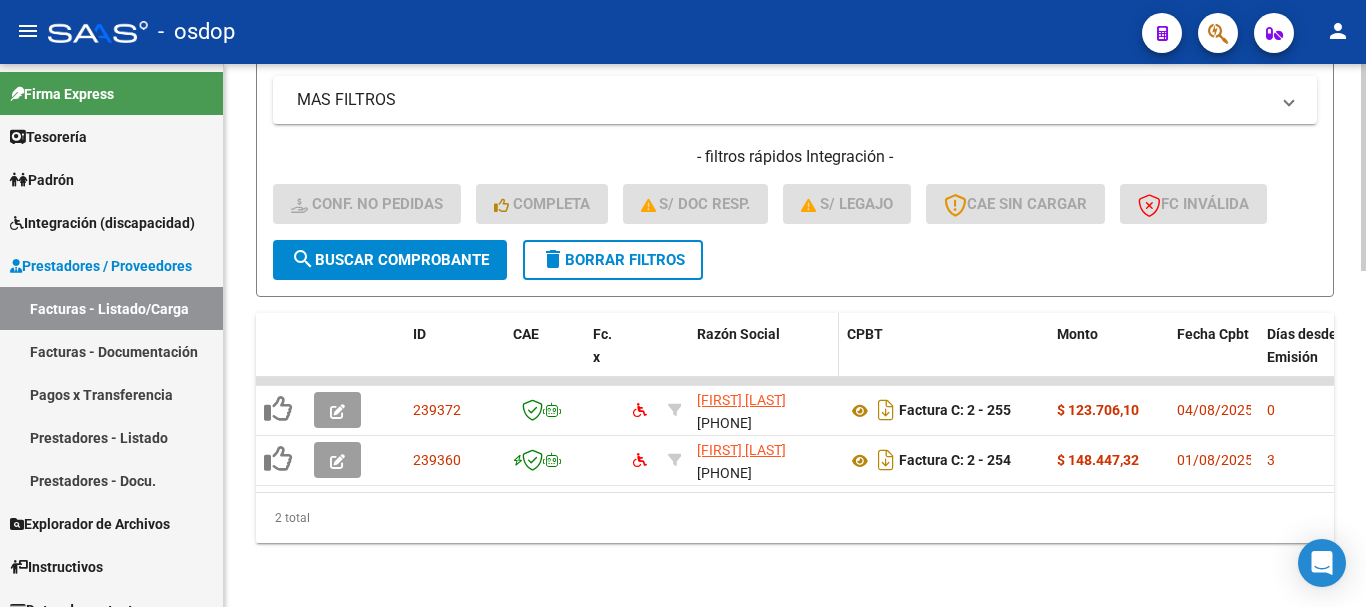scroll, scrollTop: 477, scrollLeft: 0, axis: vertical 